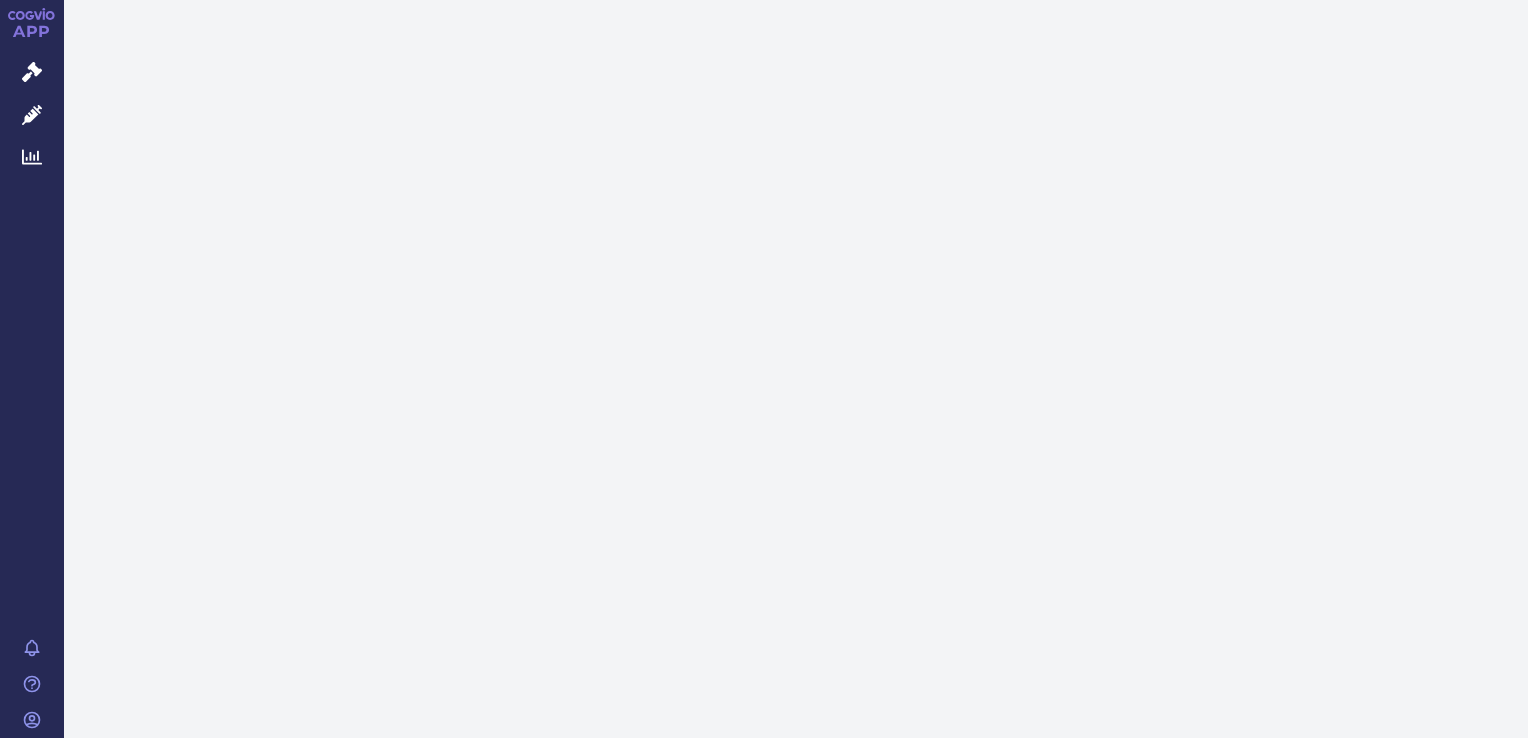 scroll, scrollTop: 0, scrollLeft: 0, axis: both 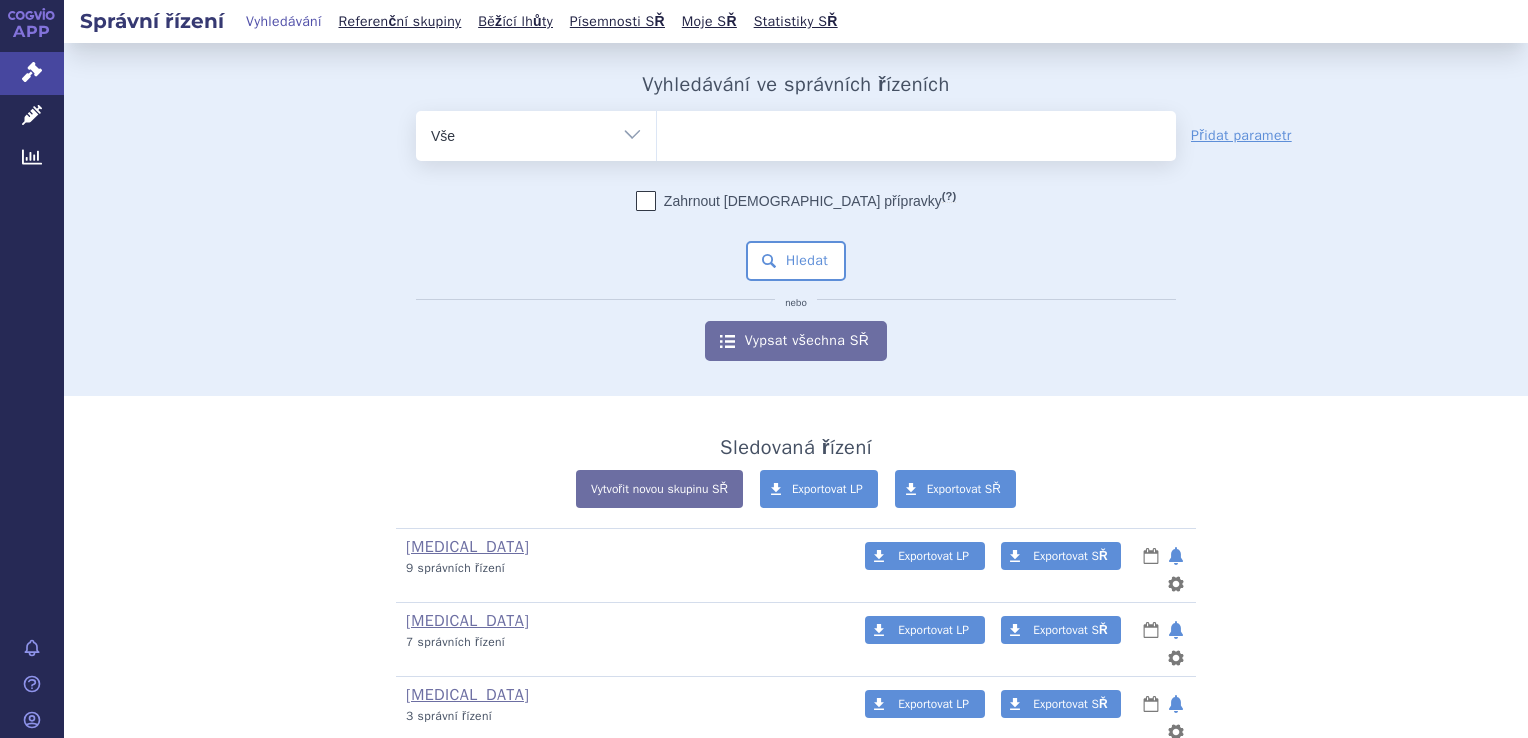 click at bounding box center [916, 132] 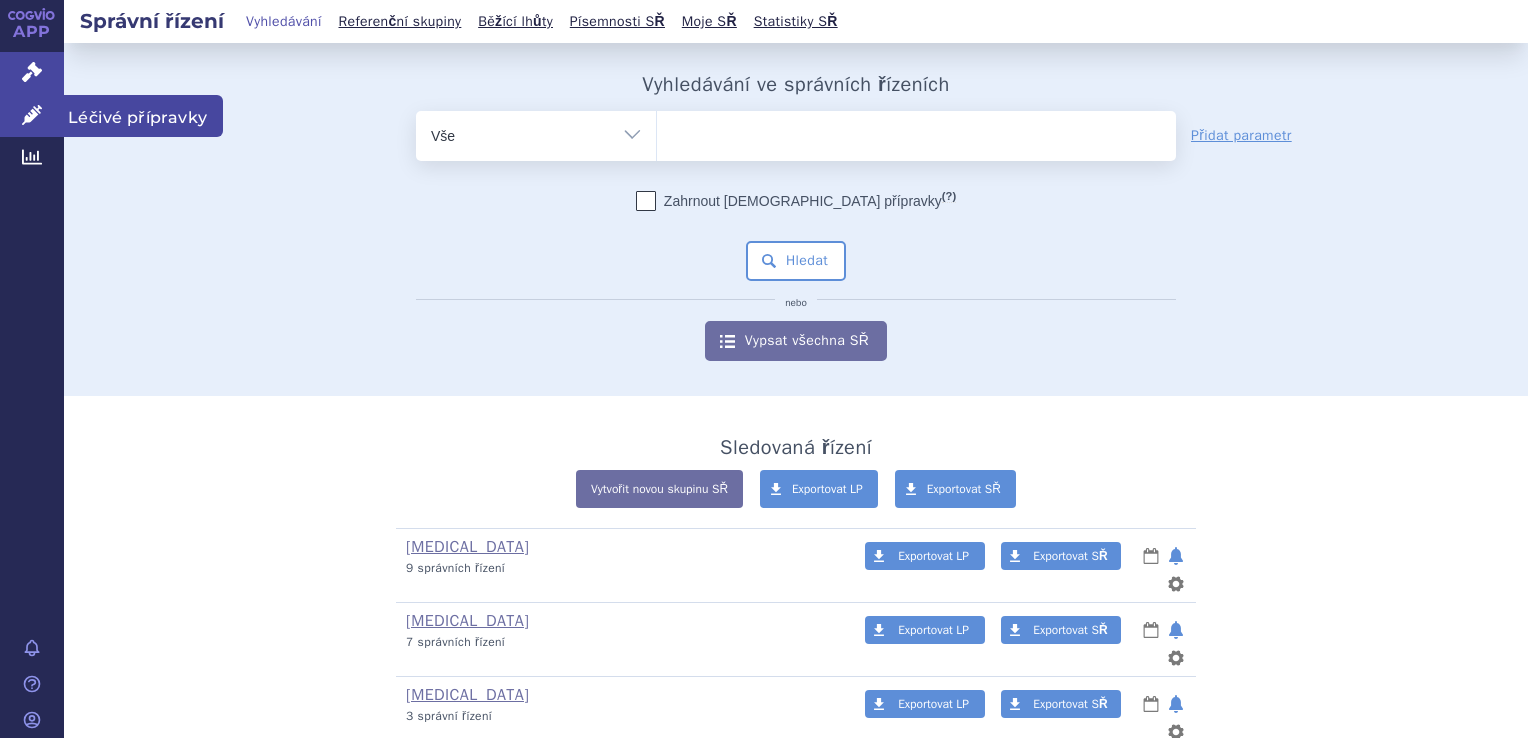 click on "Léčivé přípravky" at bounding box center [32, 116] 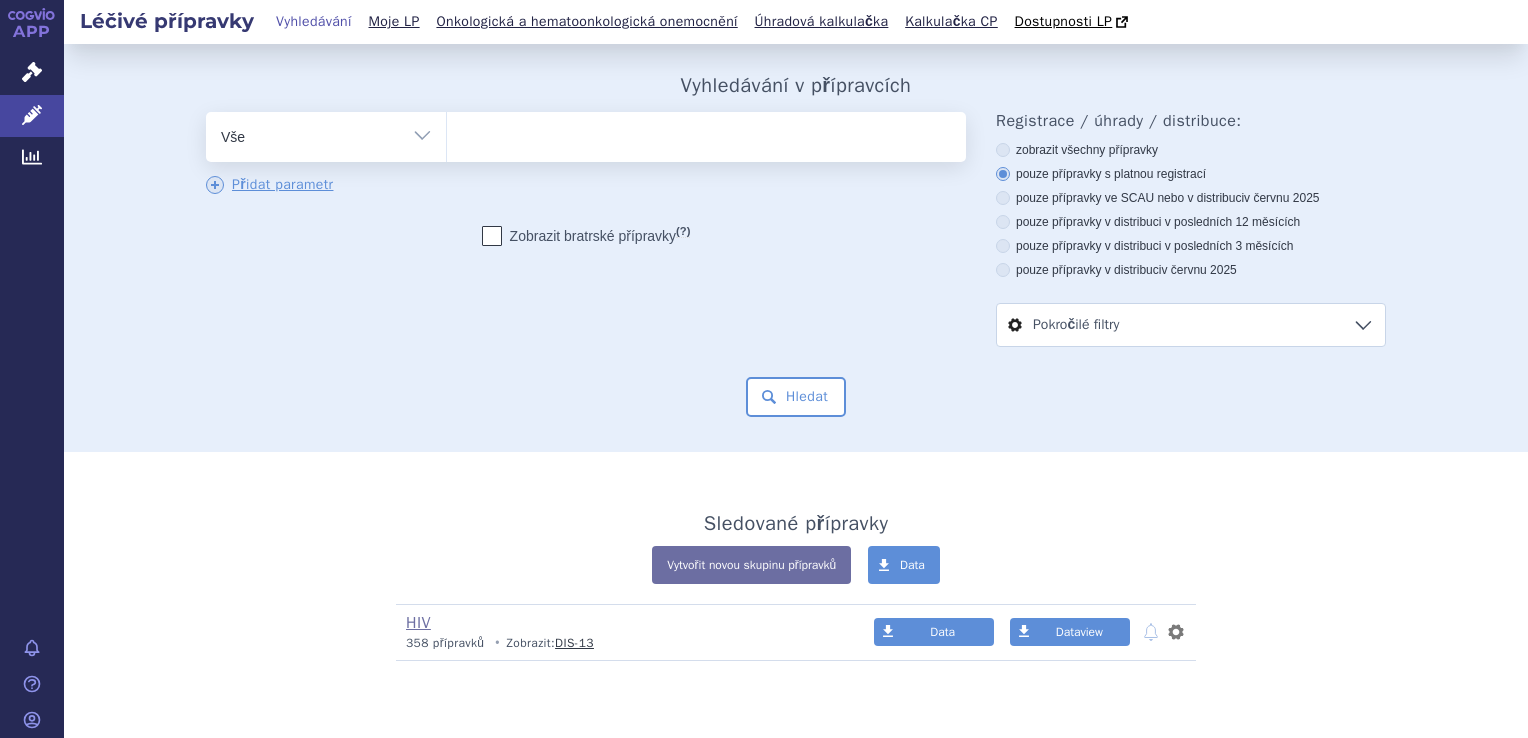 scroll, scrollTop: 0, scrollLeft: 0, axis: both 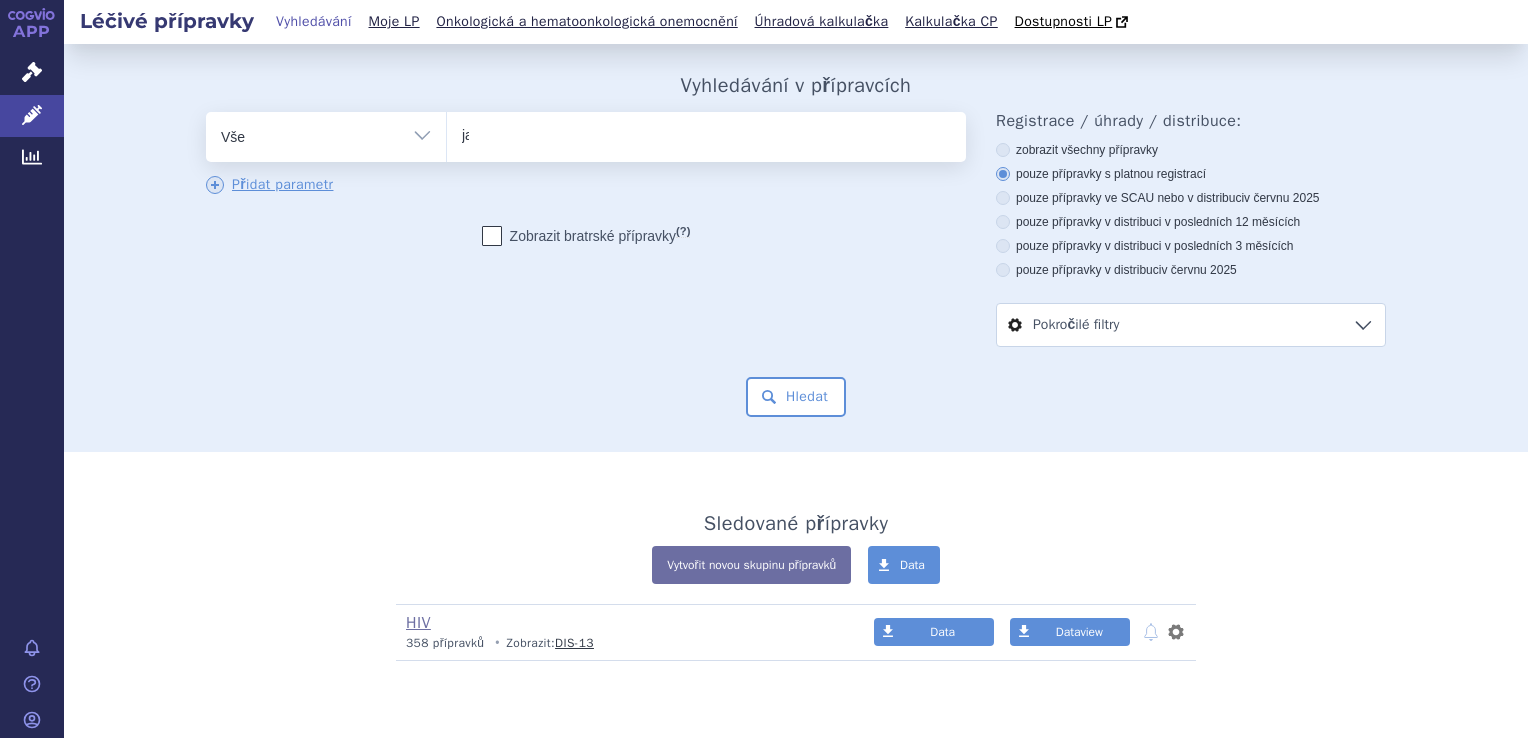 type on "jan" 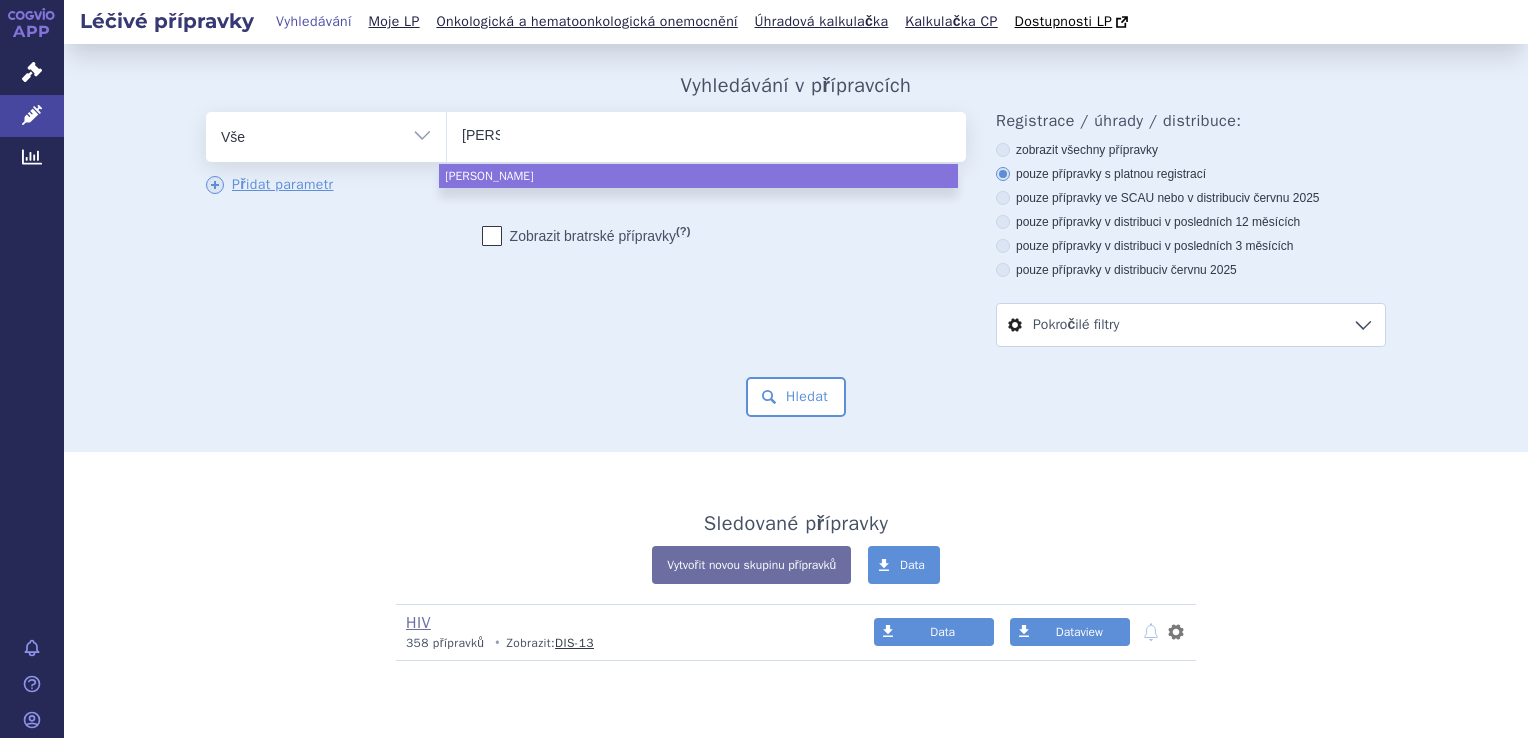 type on "janu" 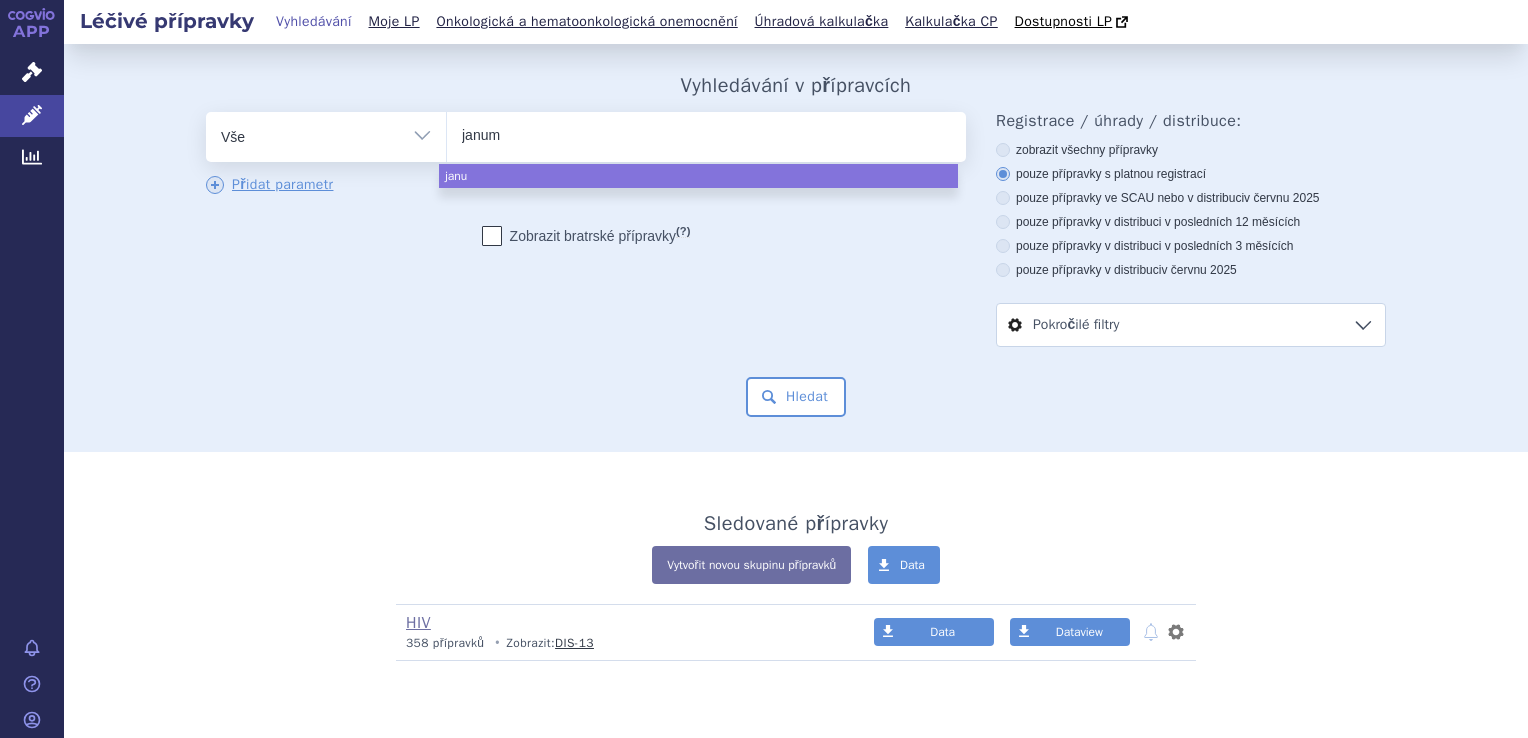 type on "janume" 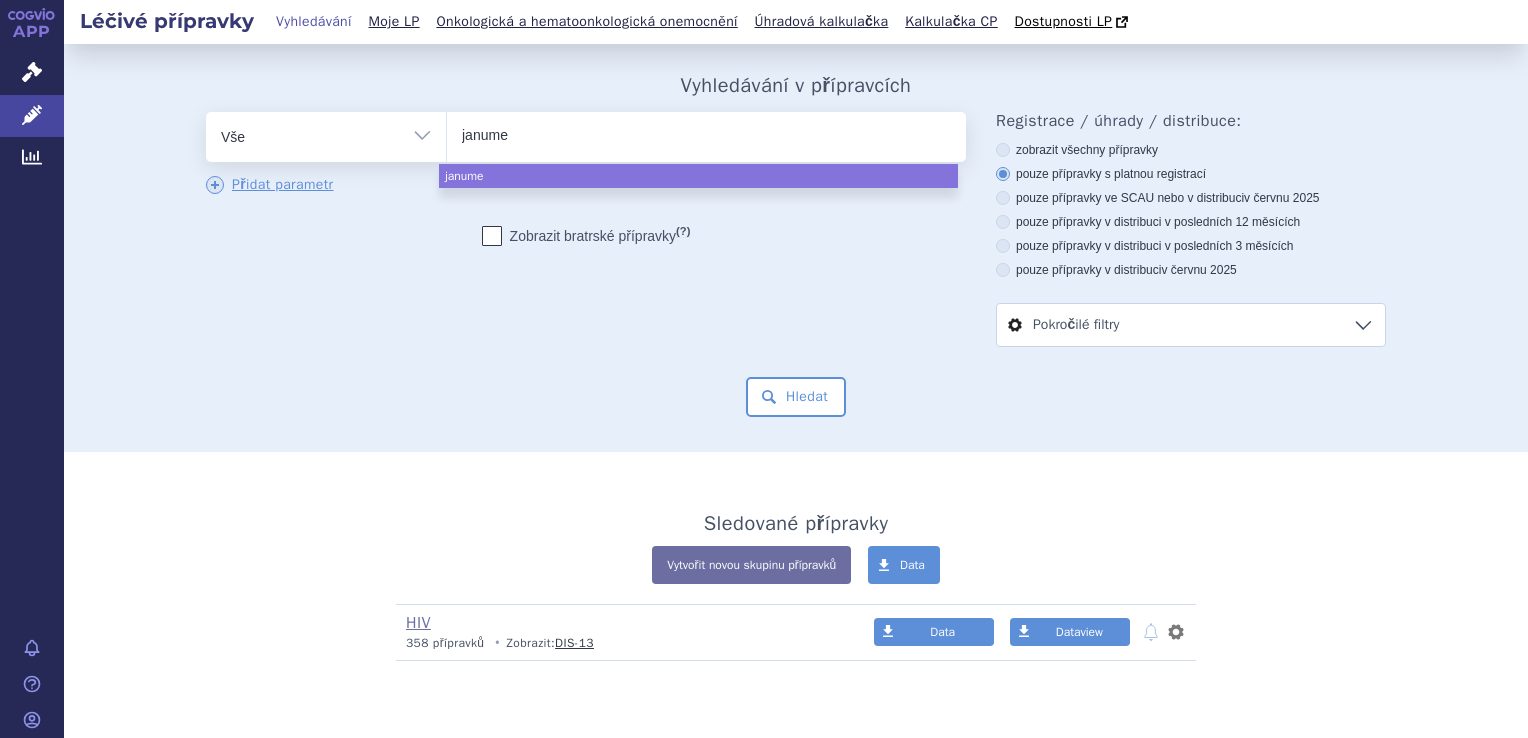 type on "janumet" 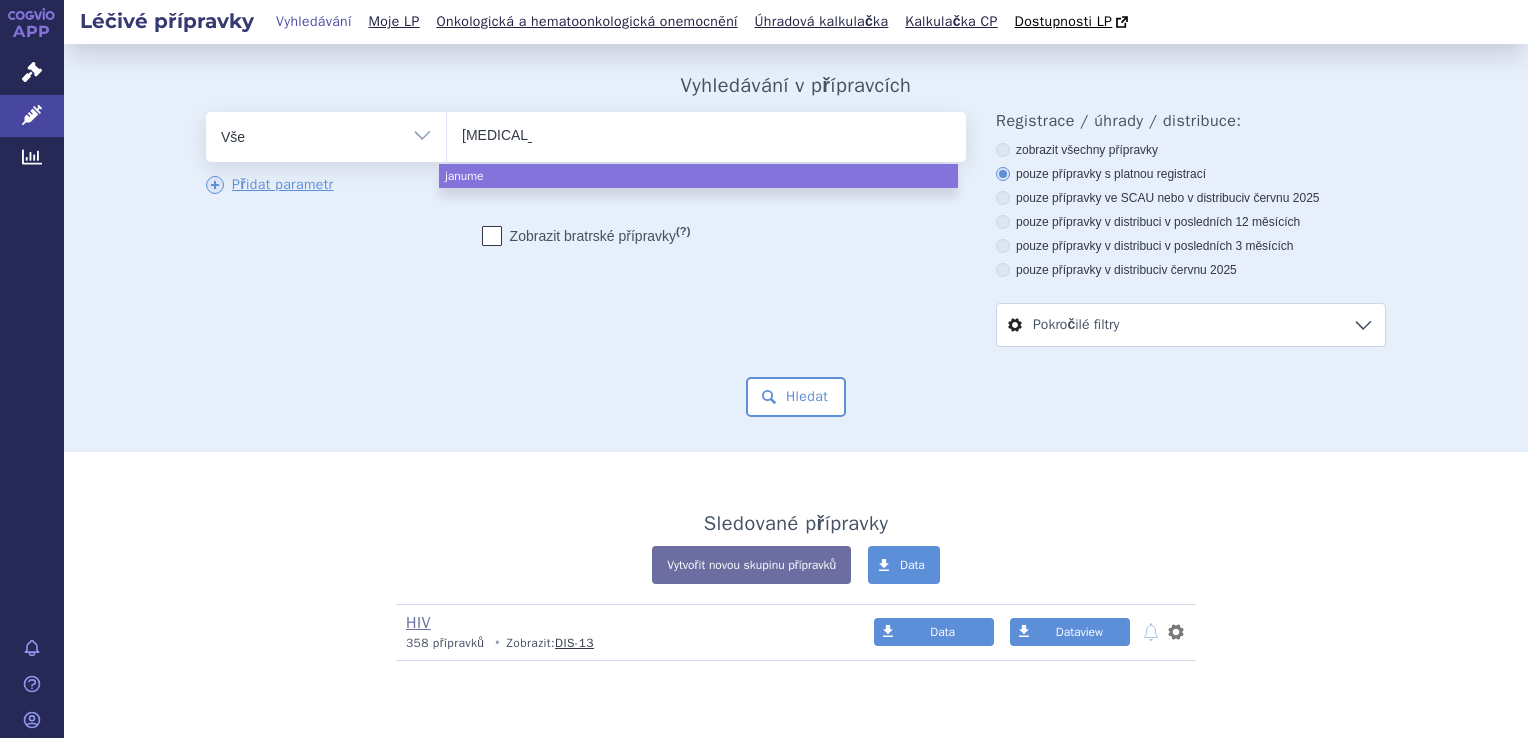 type 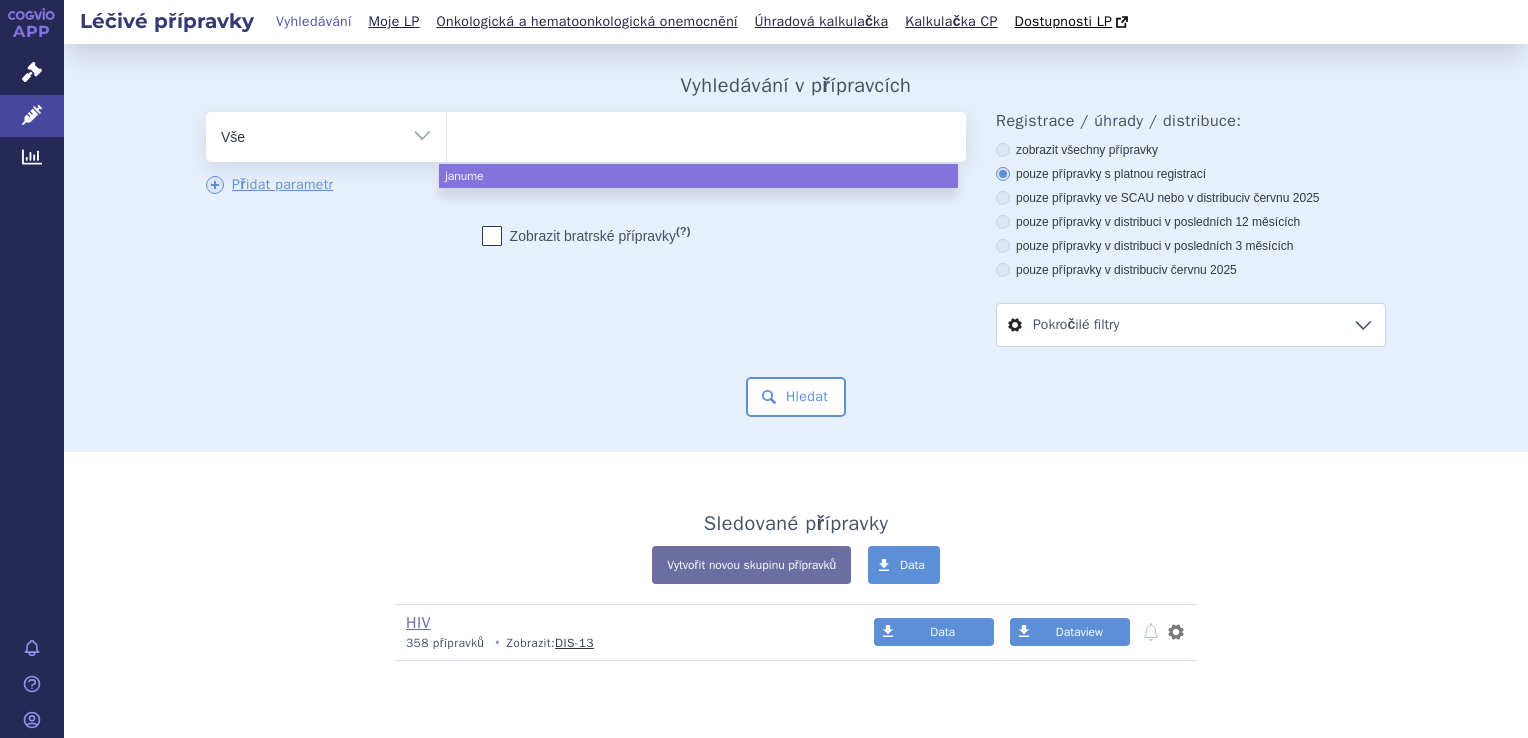 select on "janumet" 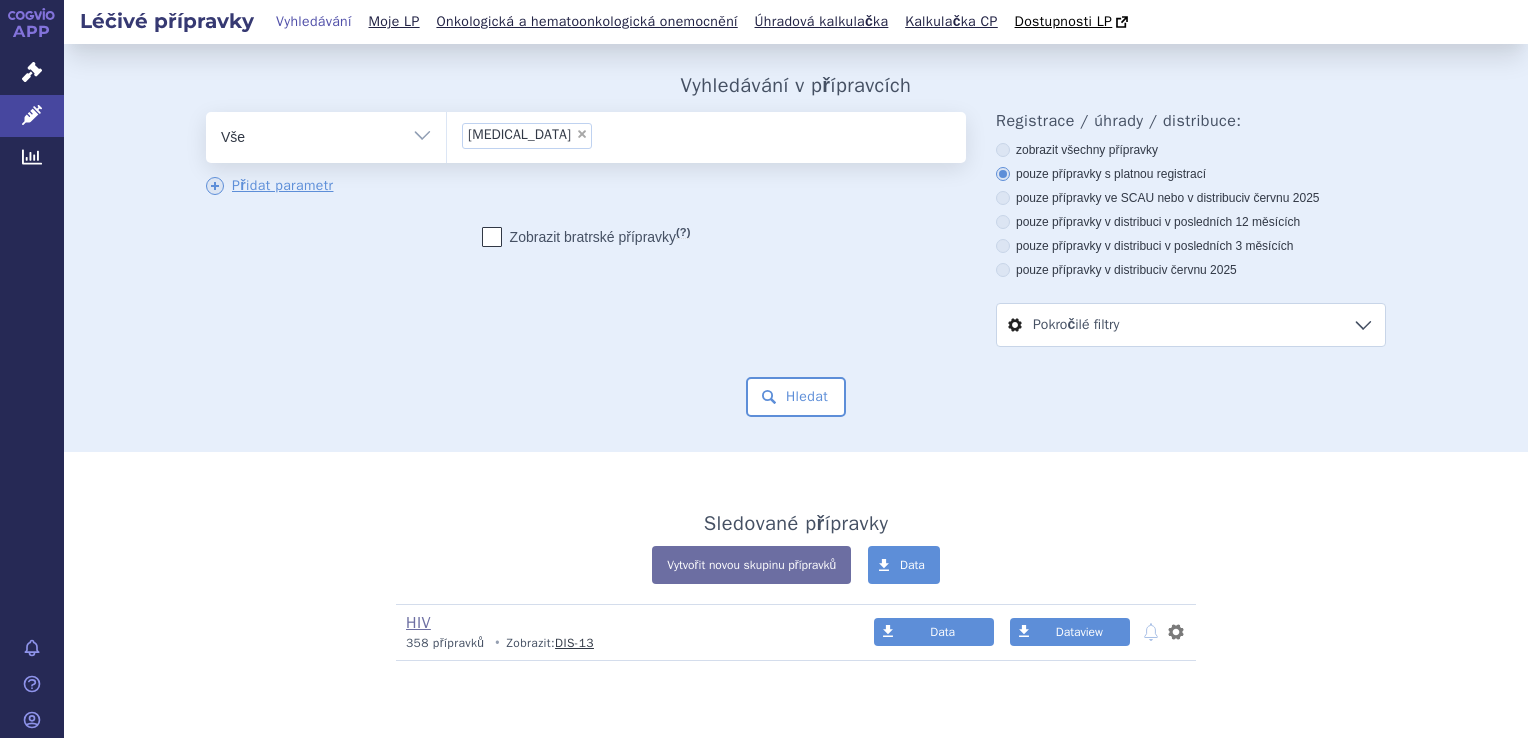 click on "Vyhledávání v přípravcích
odstranit
Vše
Přípravek/SUKL kód
MAH
VPOIS
×" at bounding box center (796, 247) 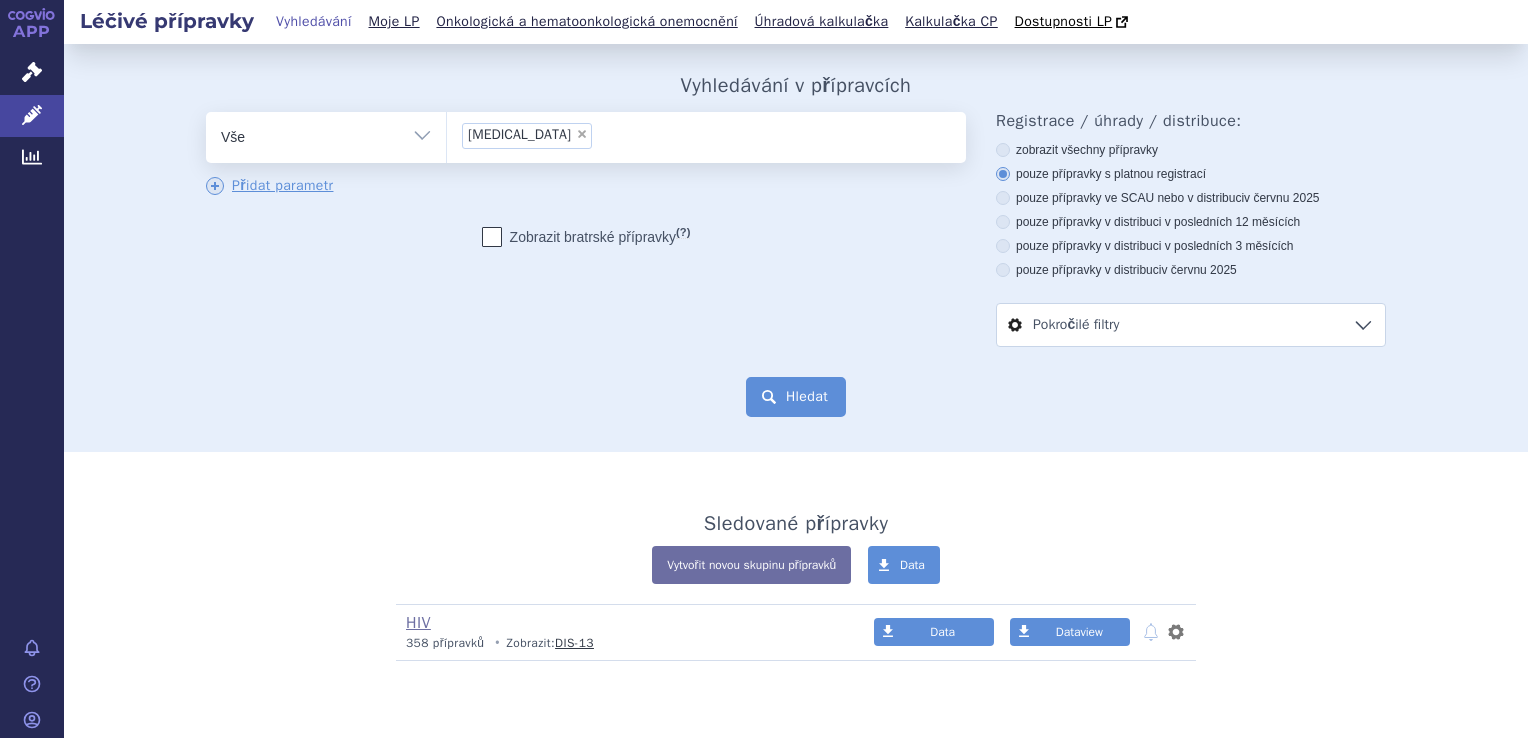 click on "Hledat" at bounding box center (796, 397) 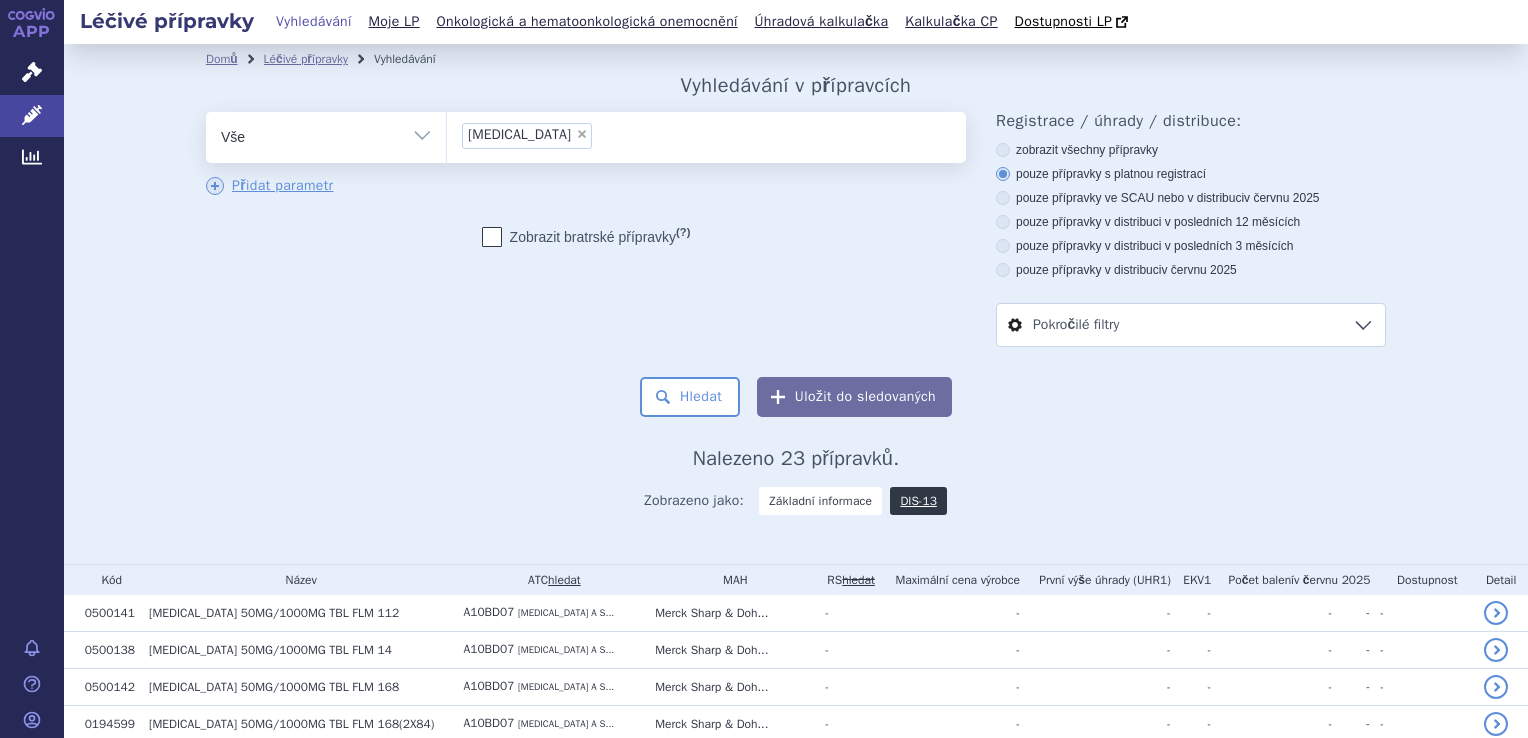 scroll, scrollTop: 0, scrollLeft: 0, axis: both 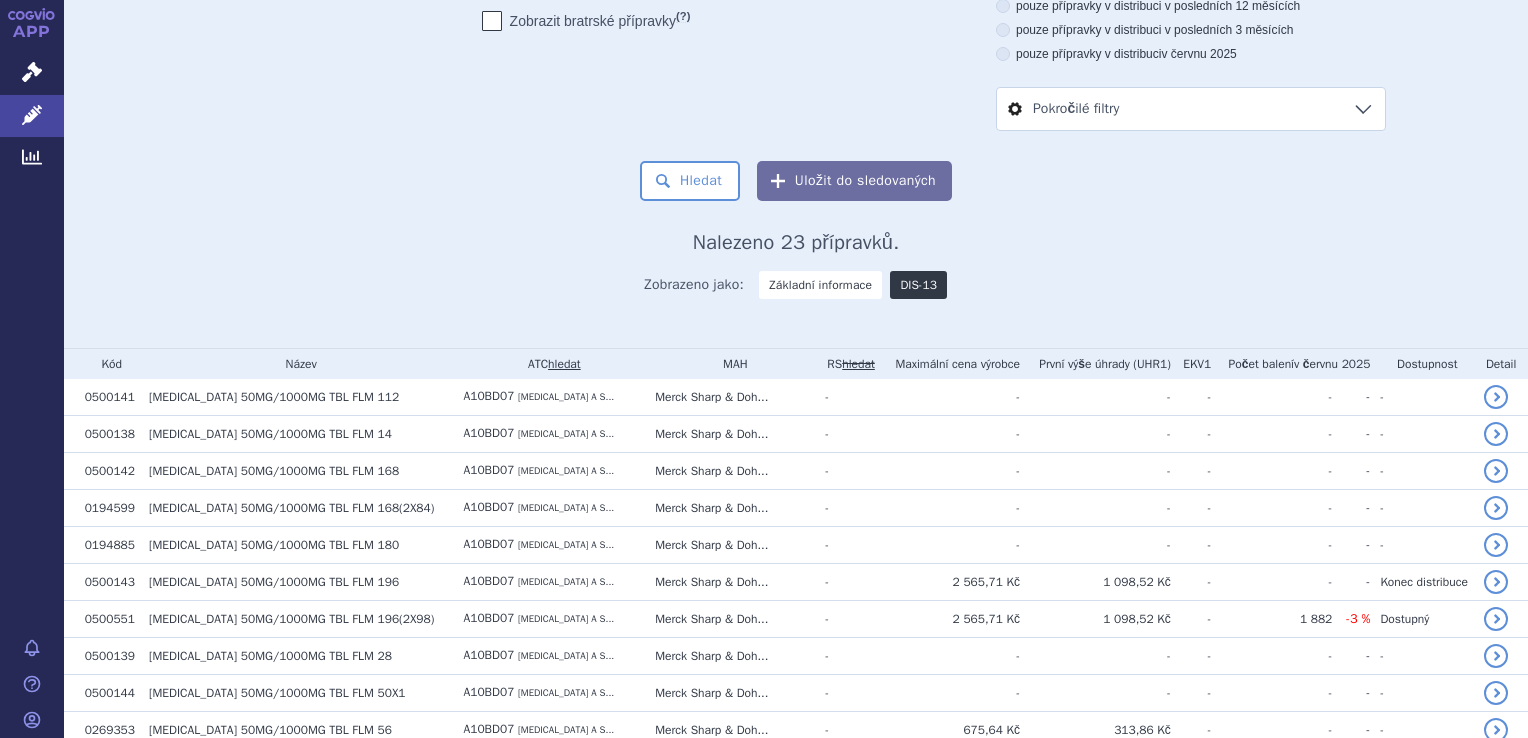 click on "DIS-13" at bounding box center (918, 285) 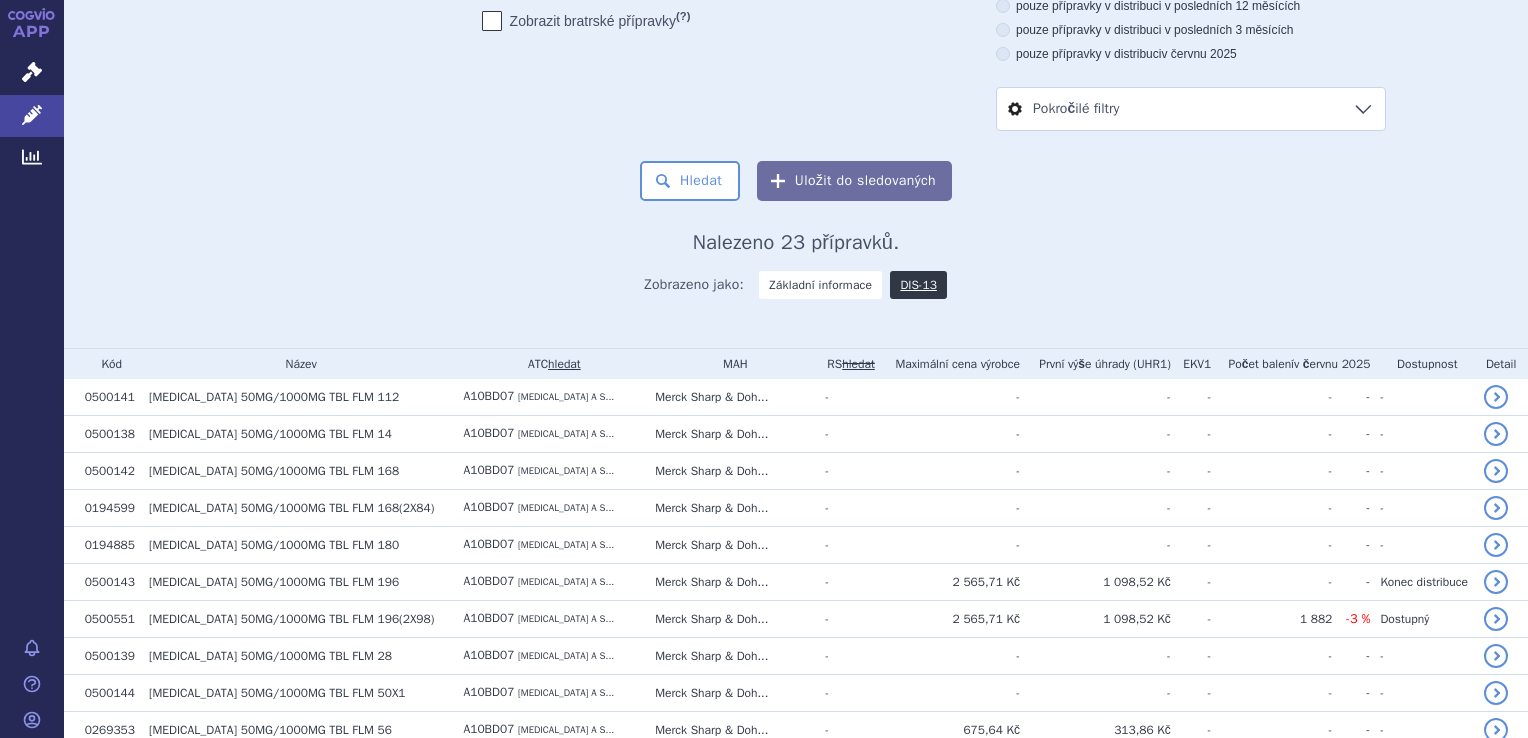 scroll, scrollTop: 783, scrollLeft: 0, axis: vertical 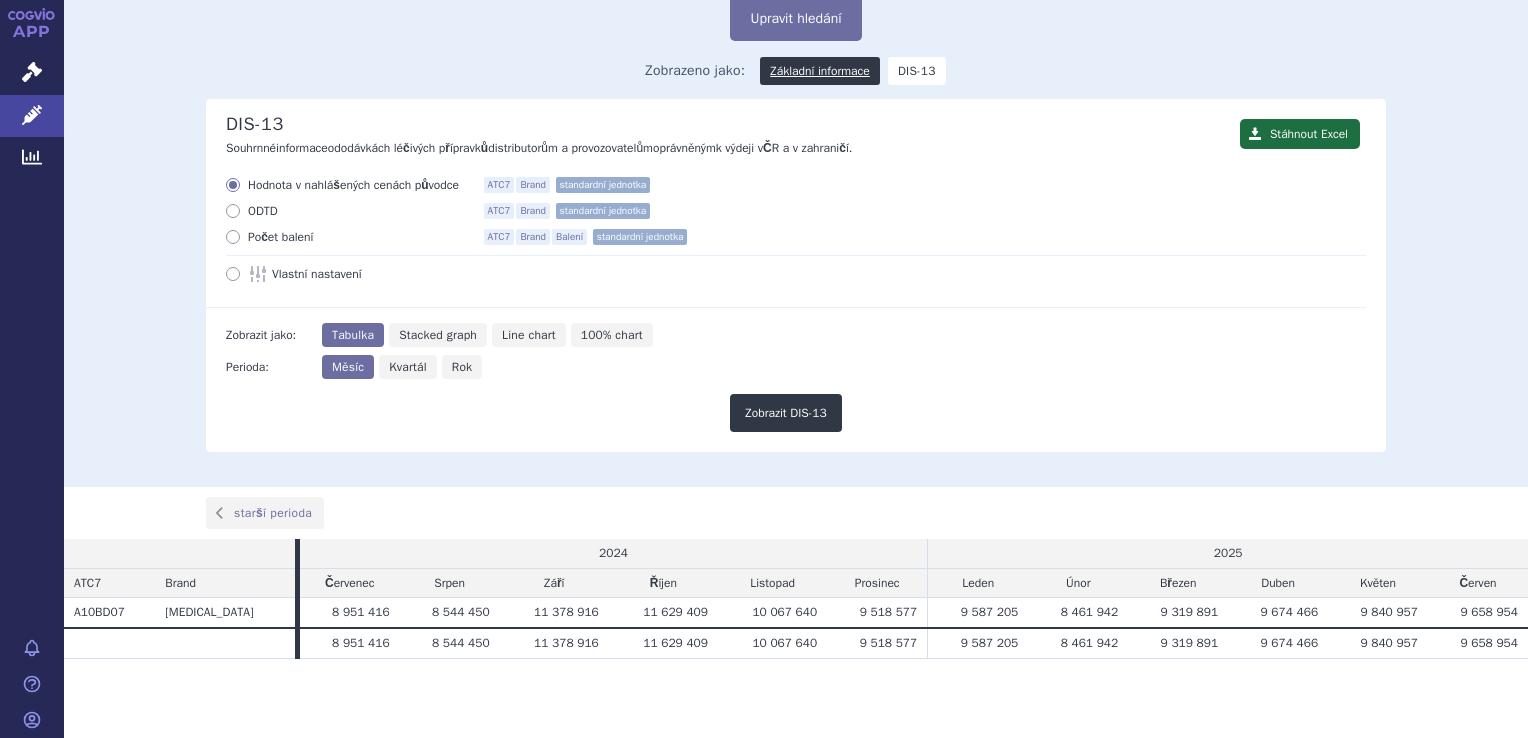 click on "Rok" at bounding box center (462, 367) 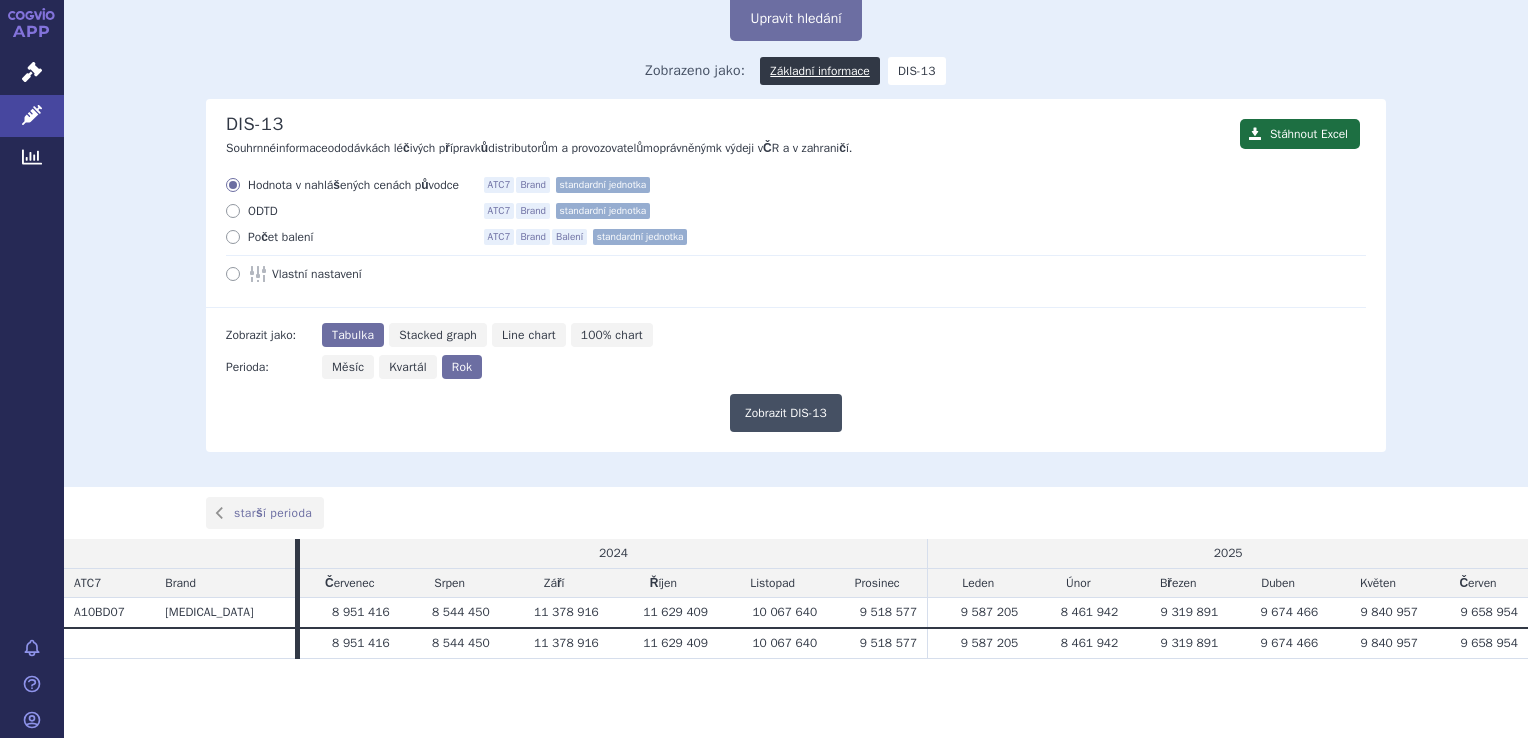 click on "Zobrazit DIS-13" at bounding box center [786, 413] 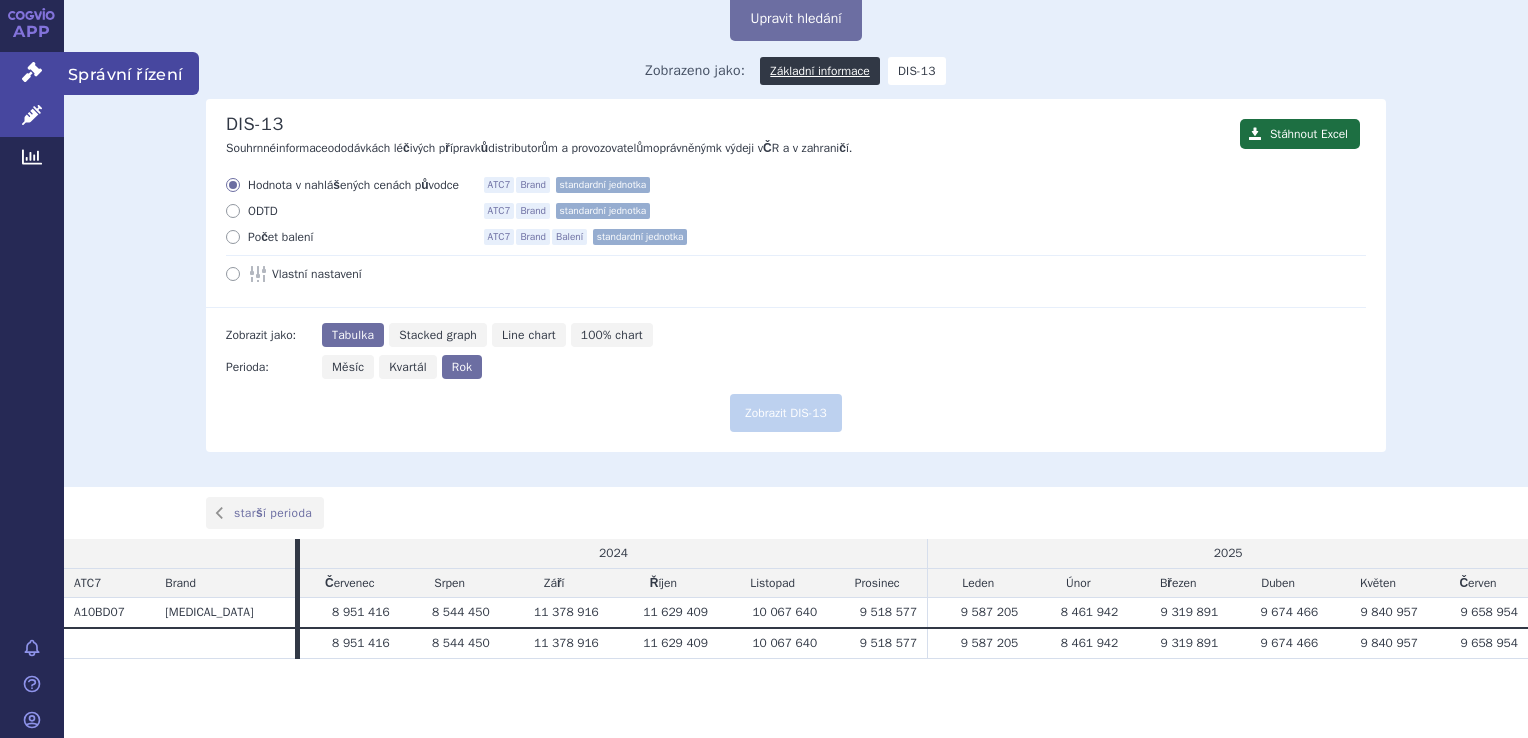 click 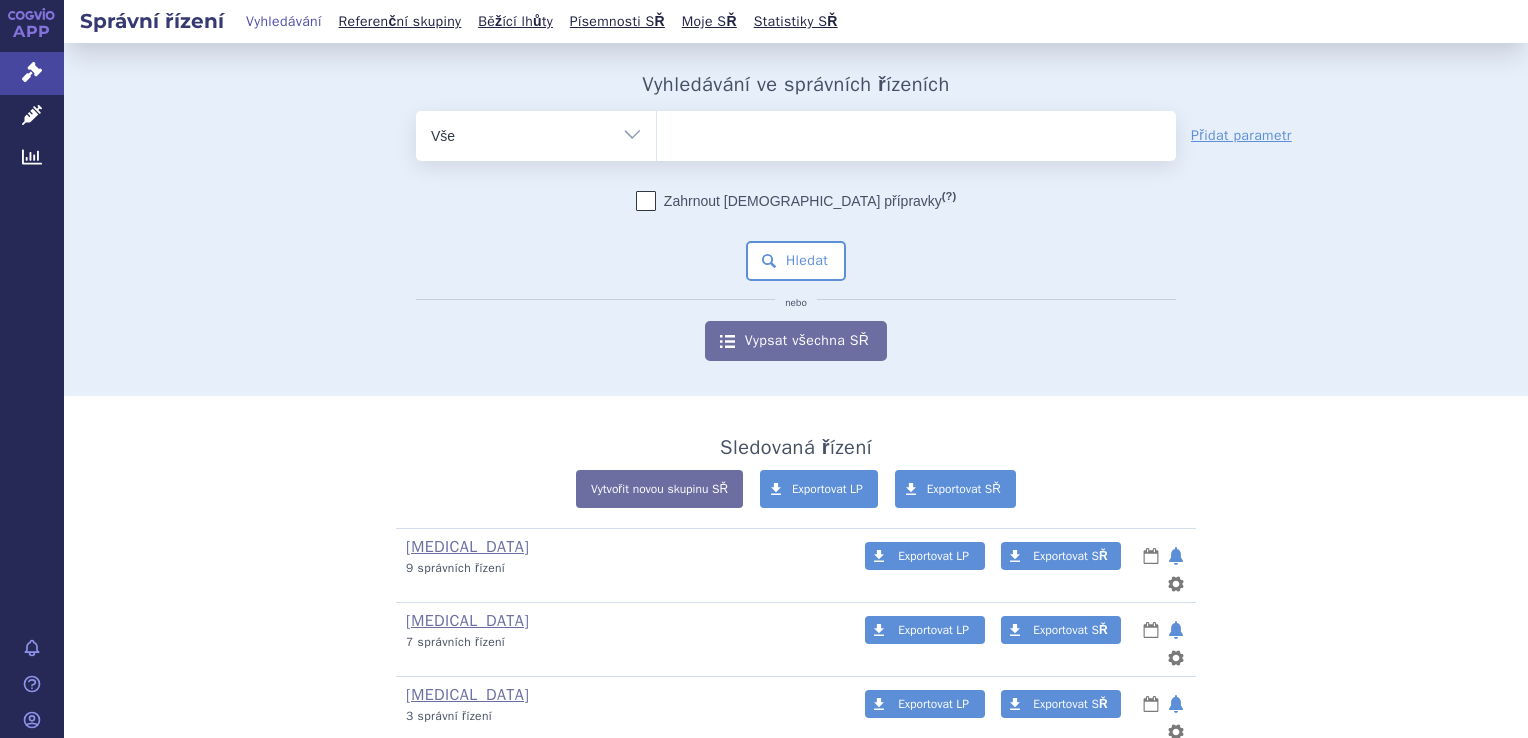 scroll, scrollTop: 0, scrollLeft: 0, axis: both 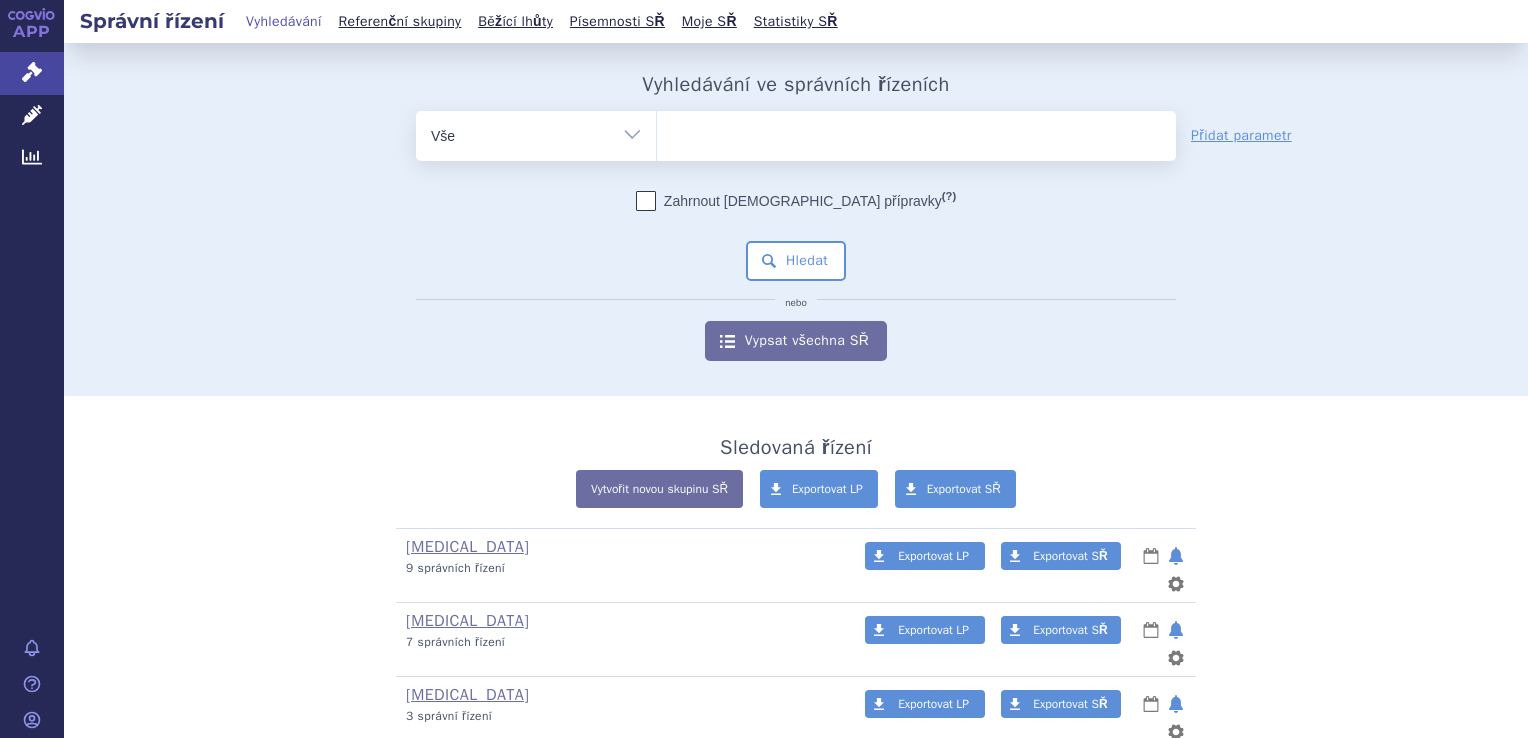 click at bounding box center [916, 132] 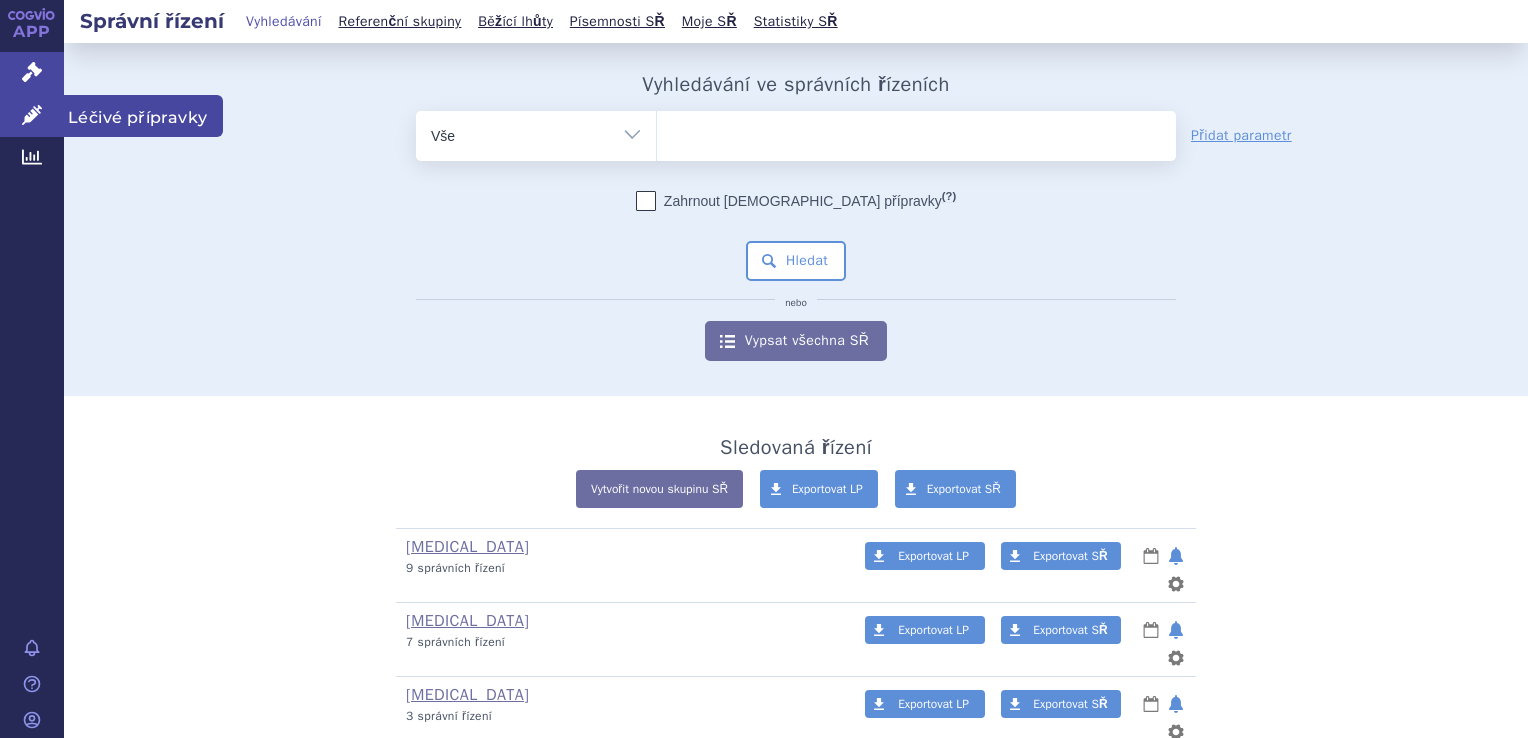 click on "Léčivé přípravky" at bounding box center (32, 116) 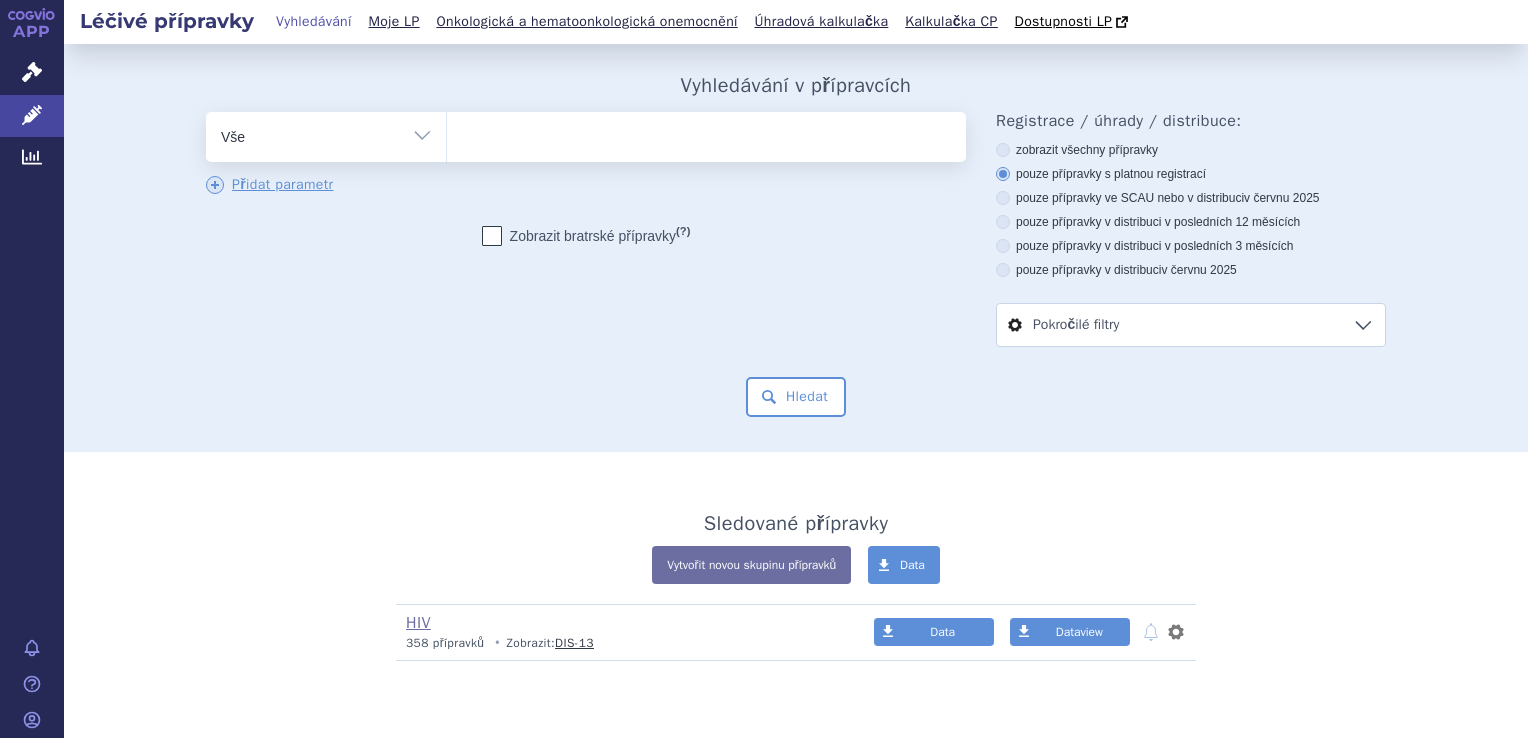 scroll, scrollTop: 0, scrollLeft: 0, axis: both 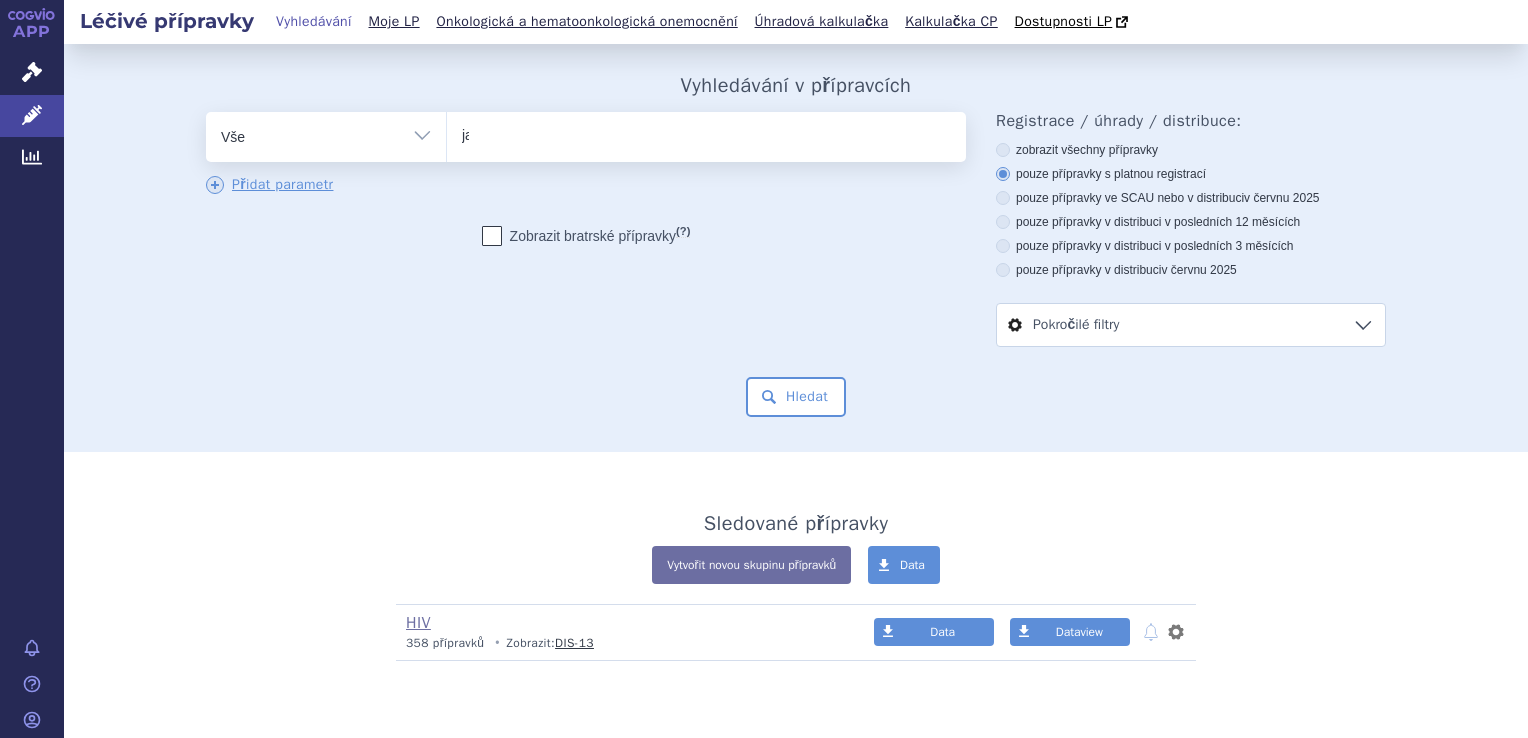 type on "jan" 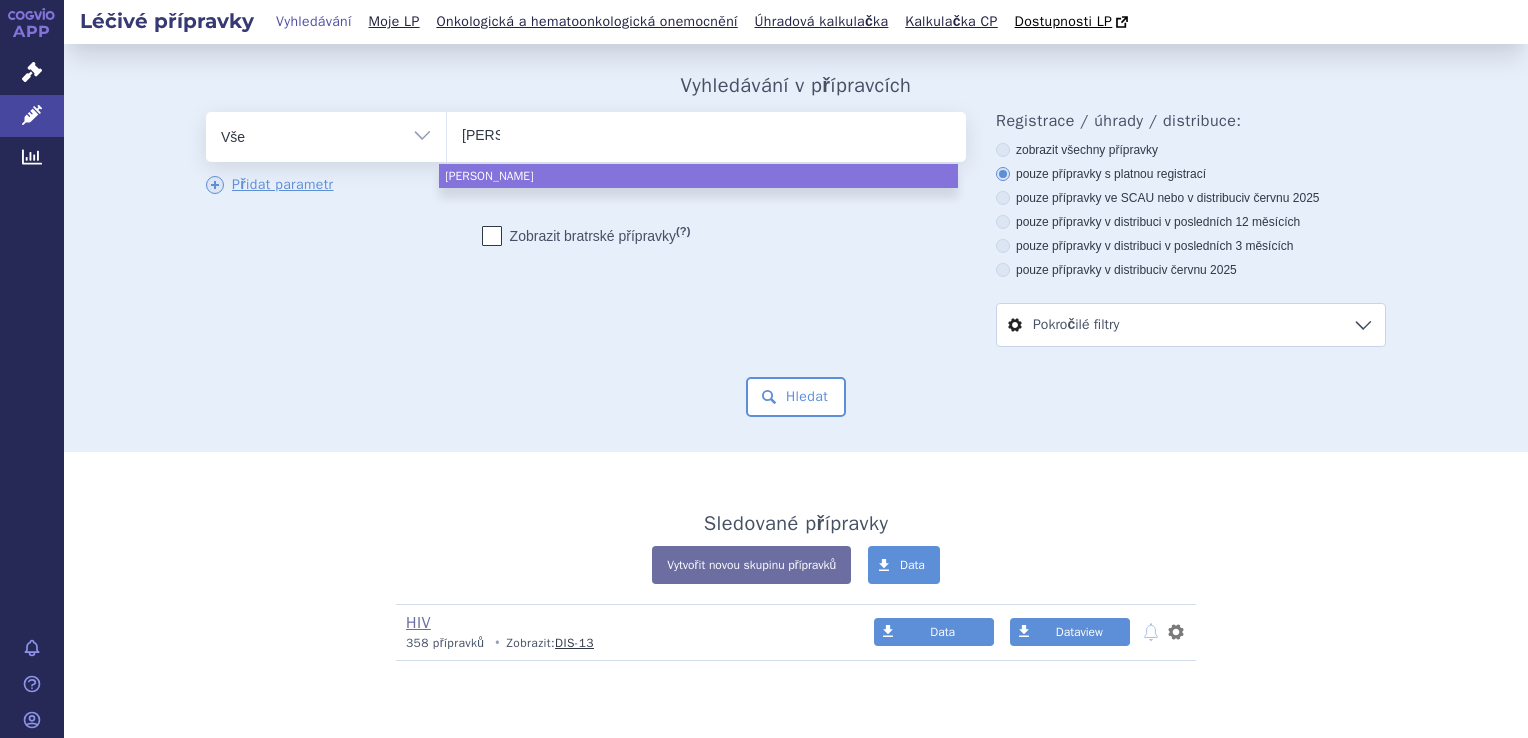 type on "janu" 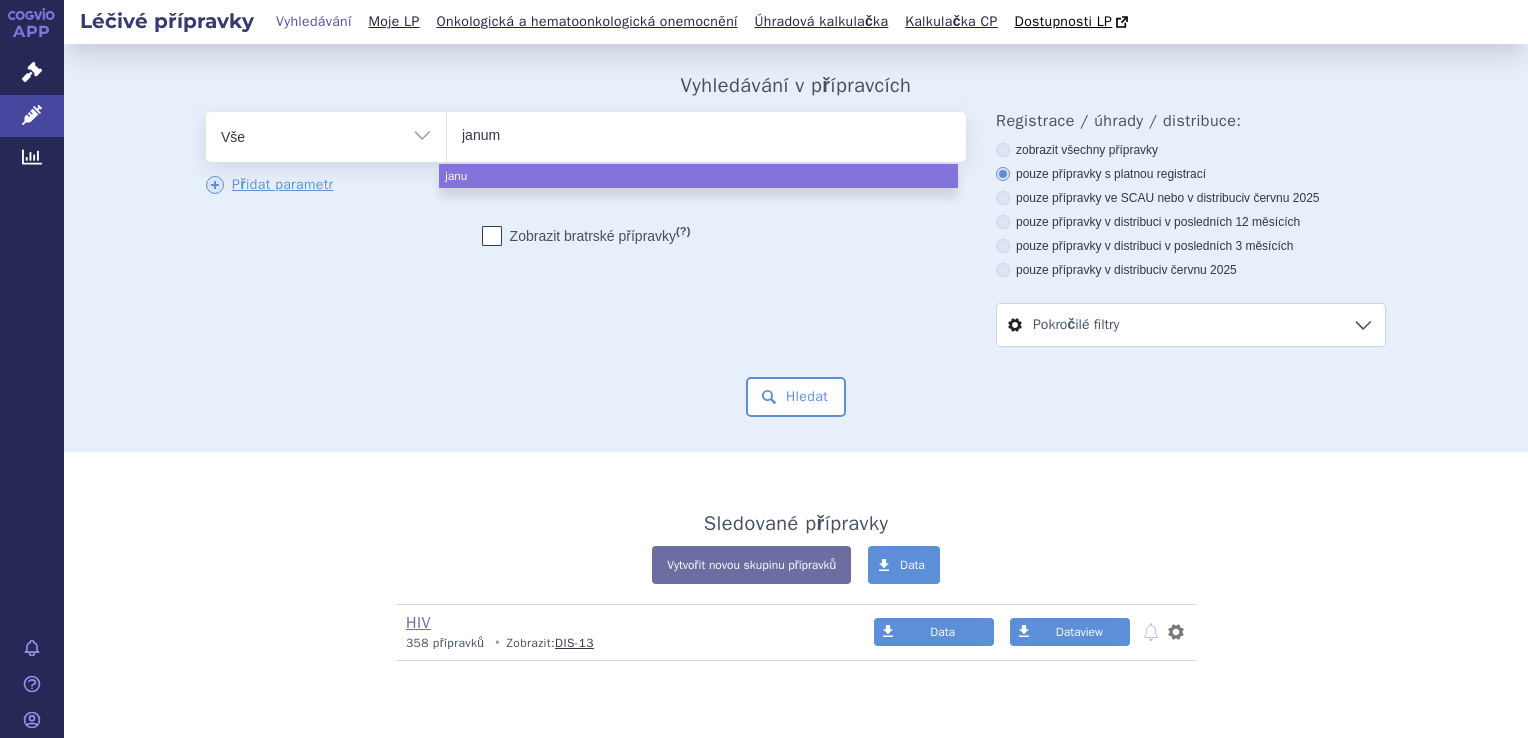 type on "janume" 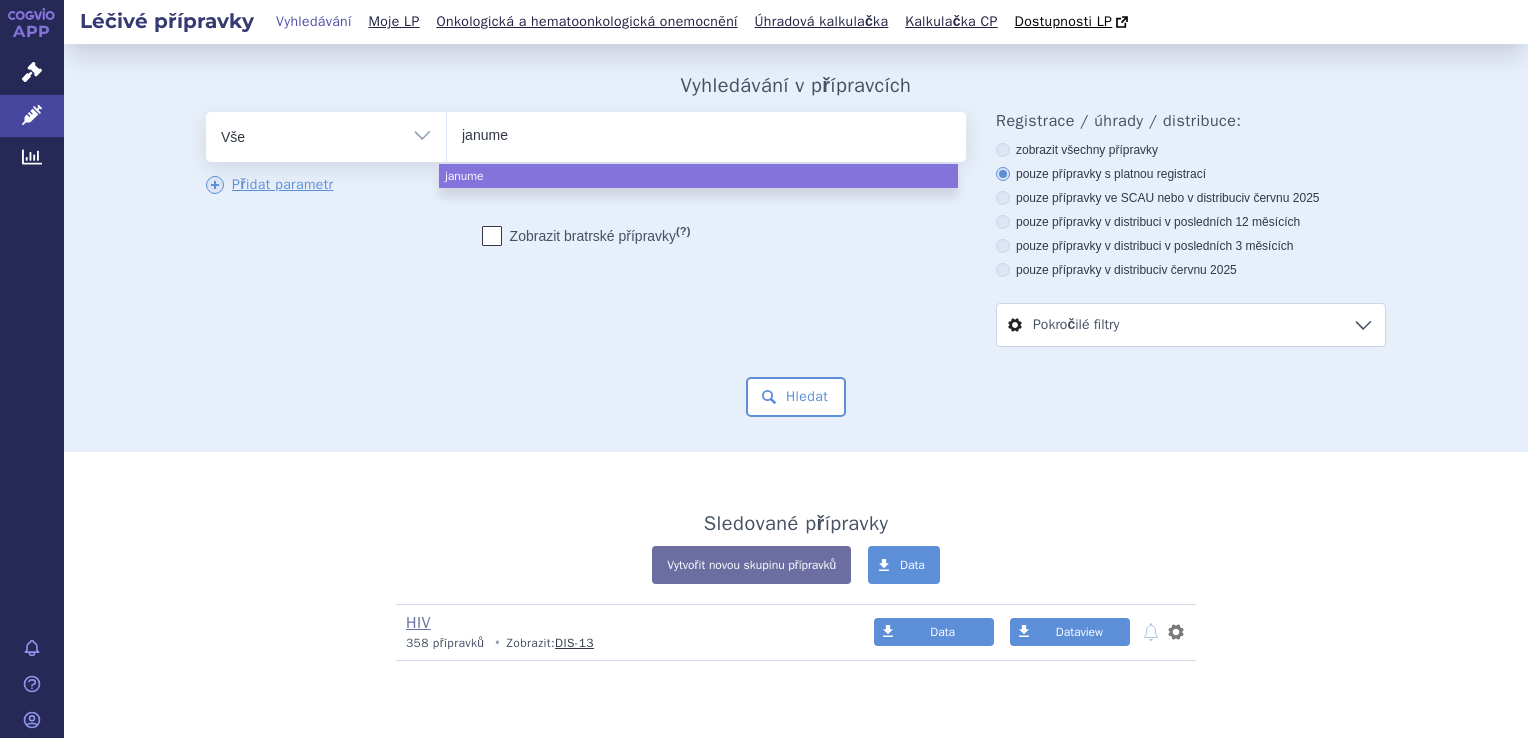 type on "janumet" 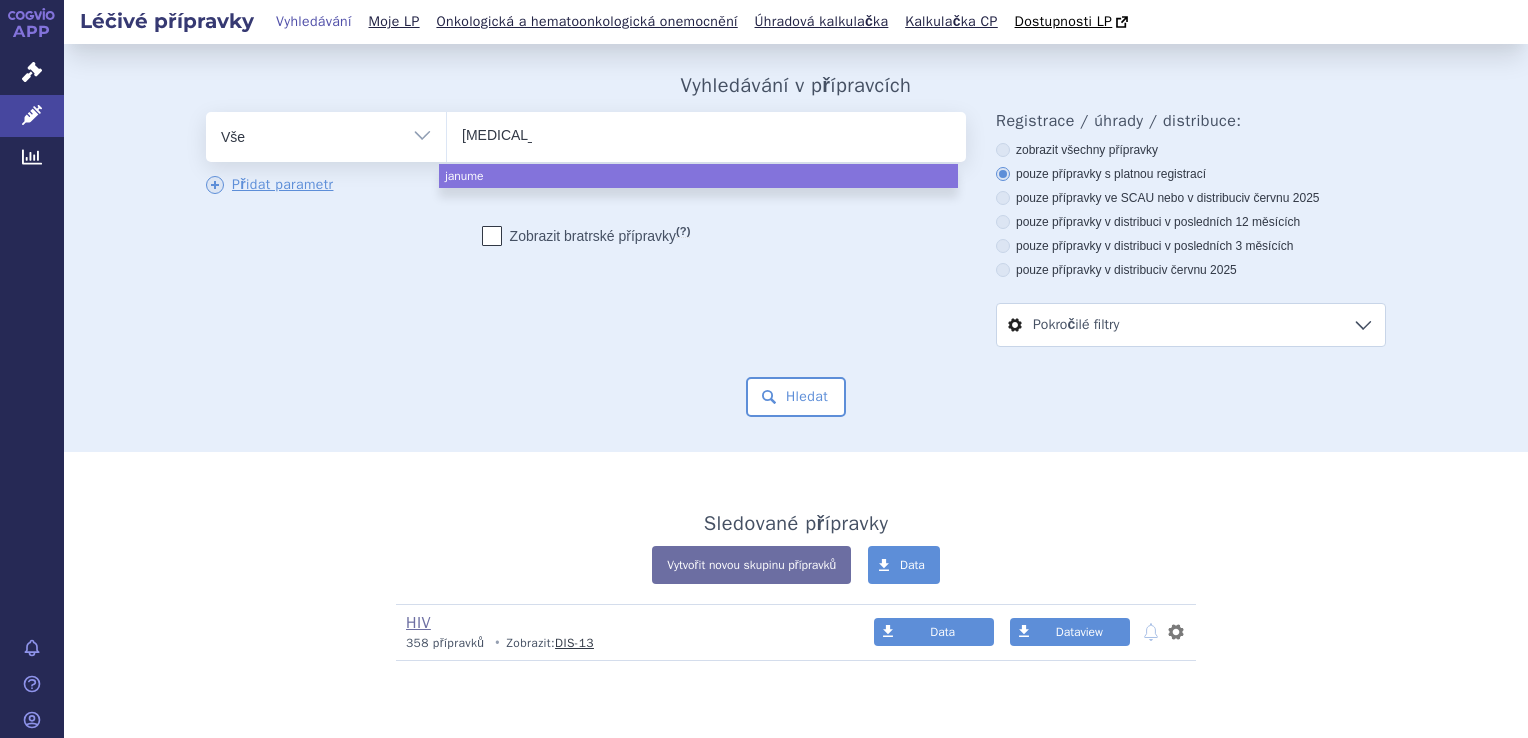 type 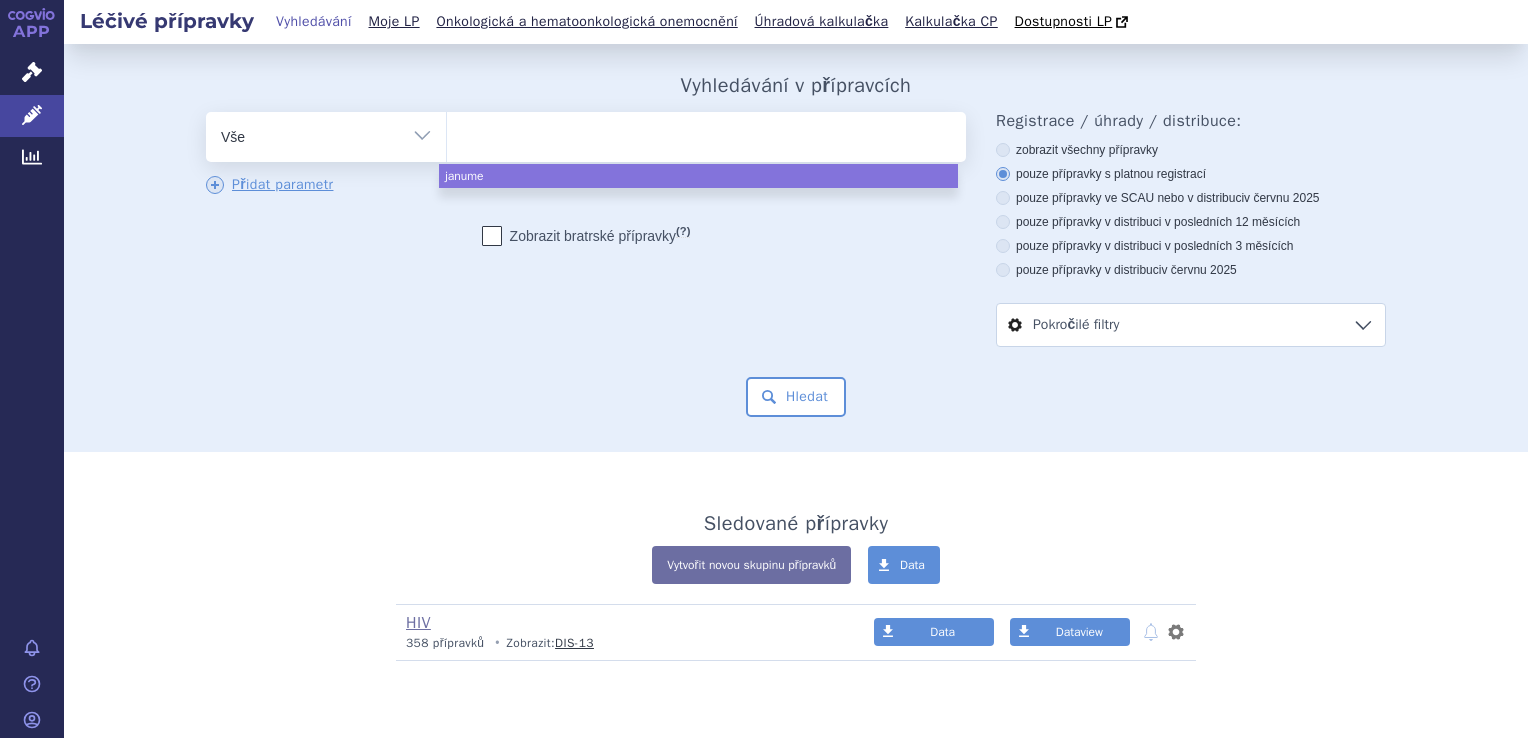 select on "janumet" 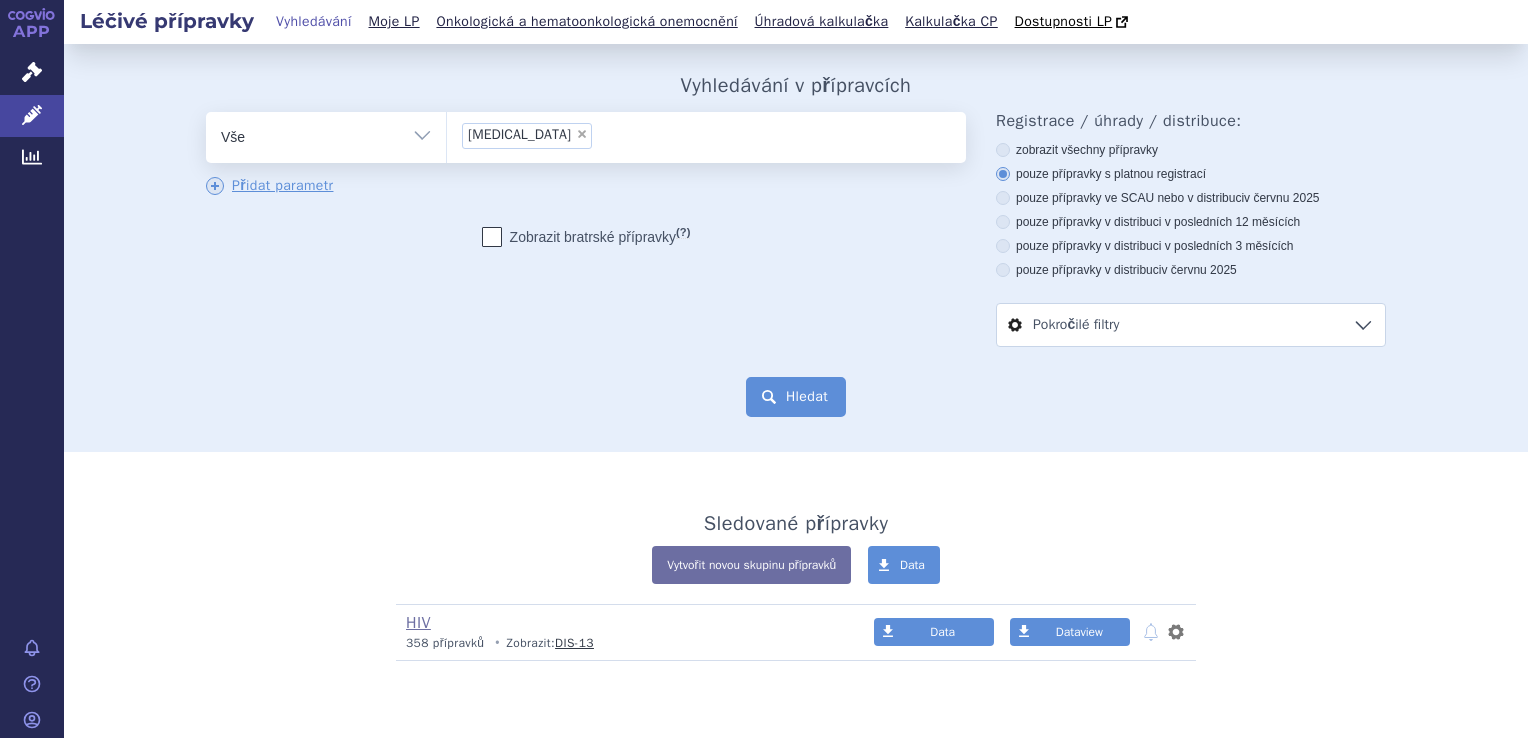 click on "Hledat" at bounding box center (796, 397) 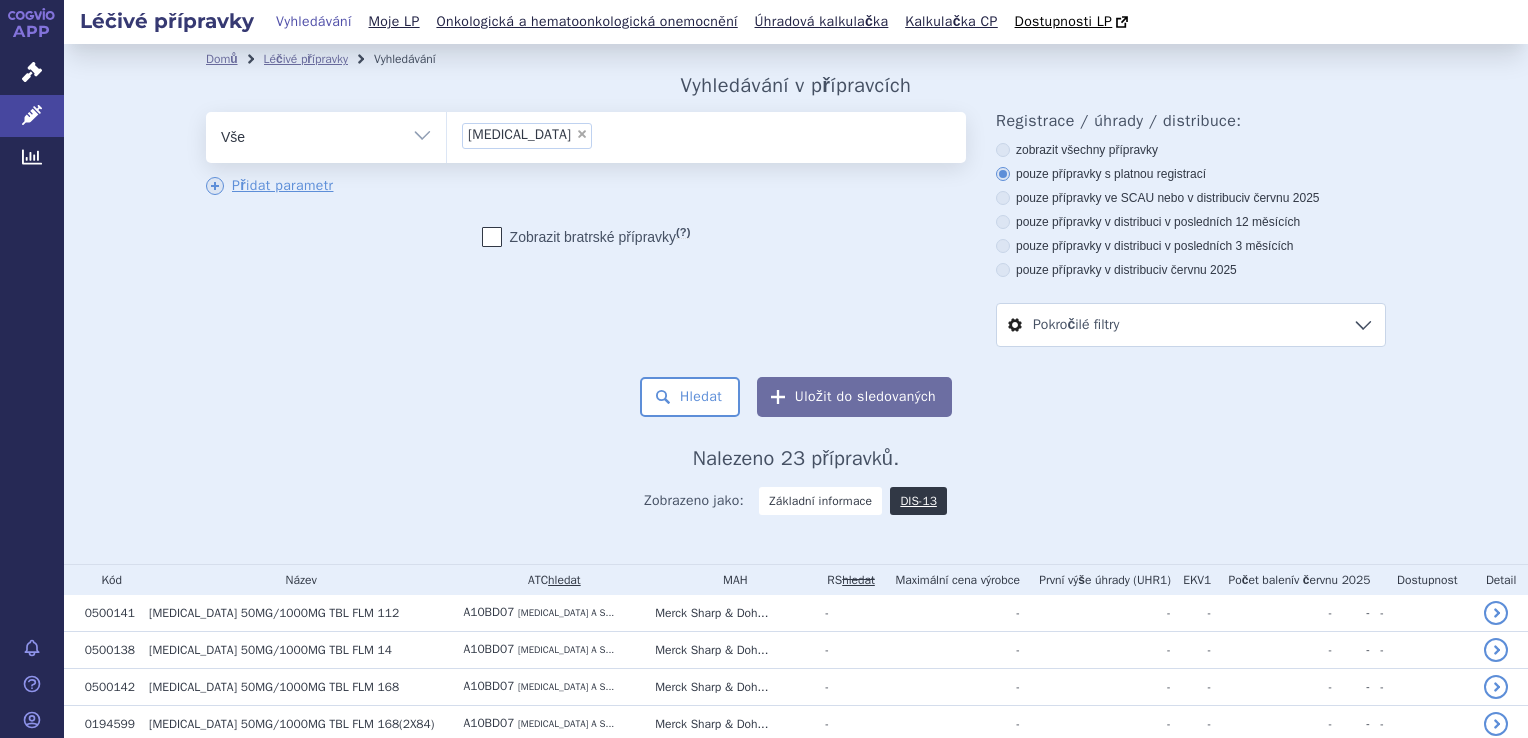 scroll, scrollTop: 0, scrollLeft: 0, axis: both 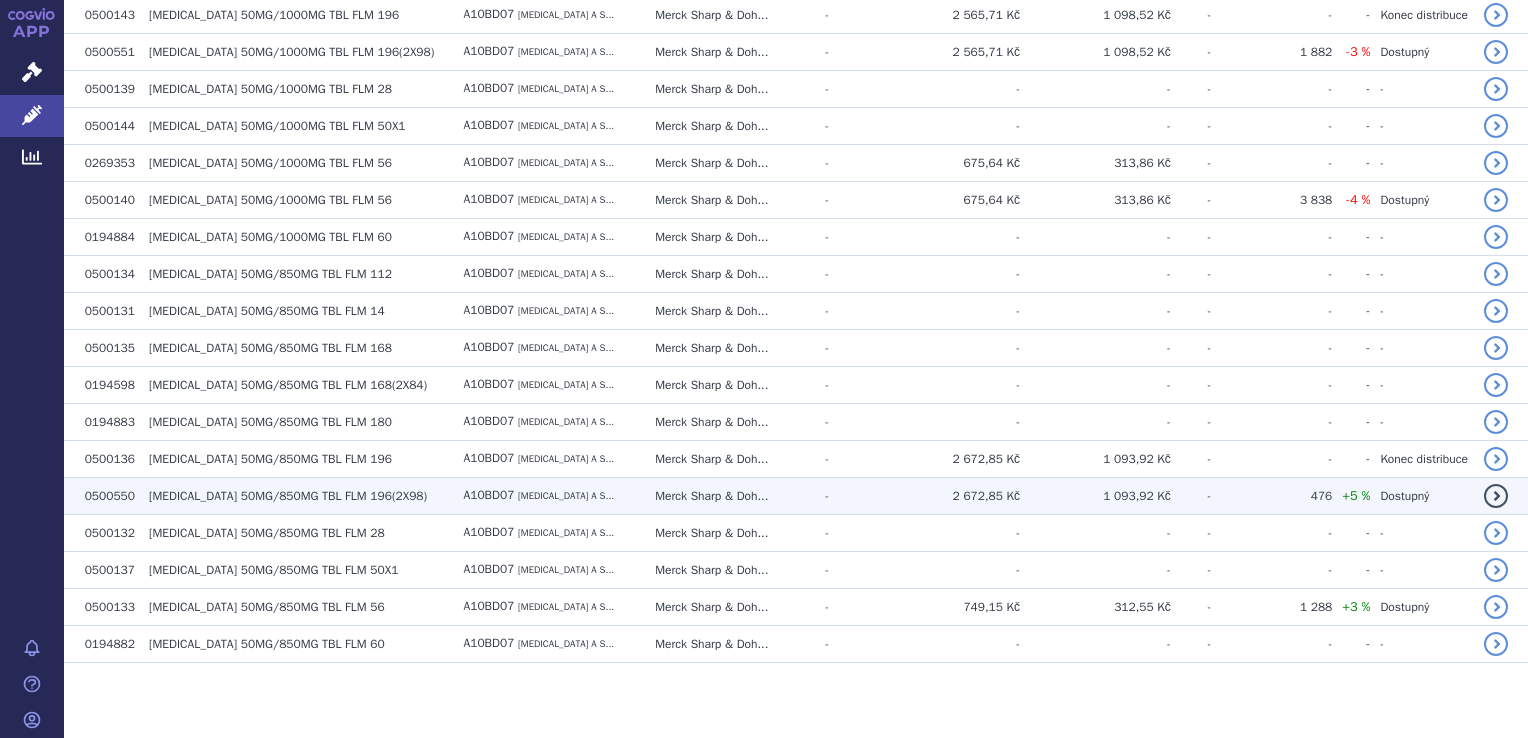 click on "Merck Sharp & Doh..." at bounding box center [730, 495] 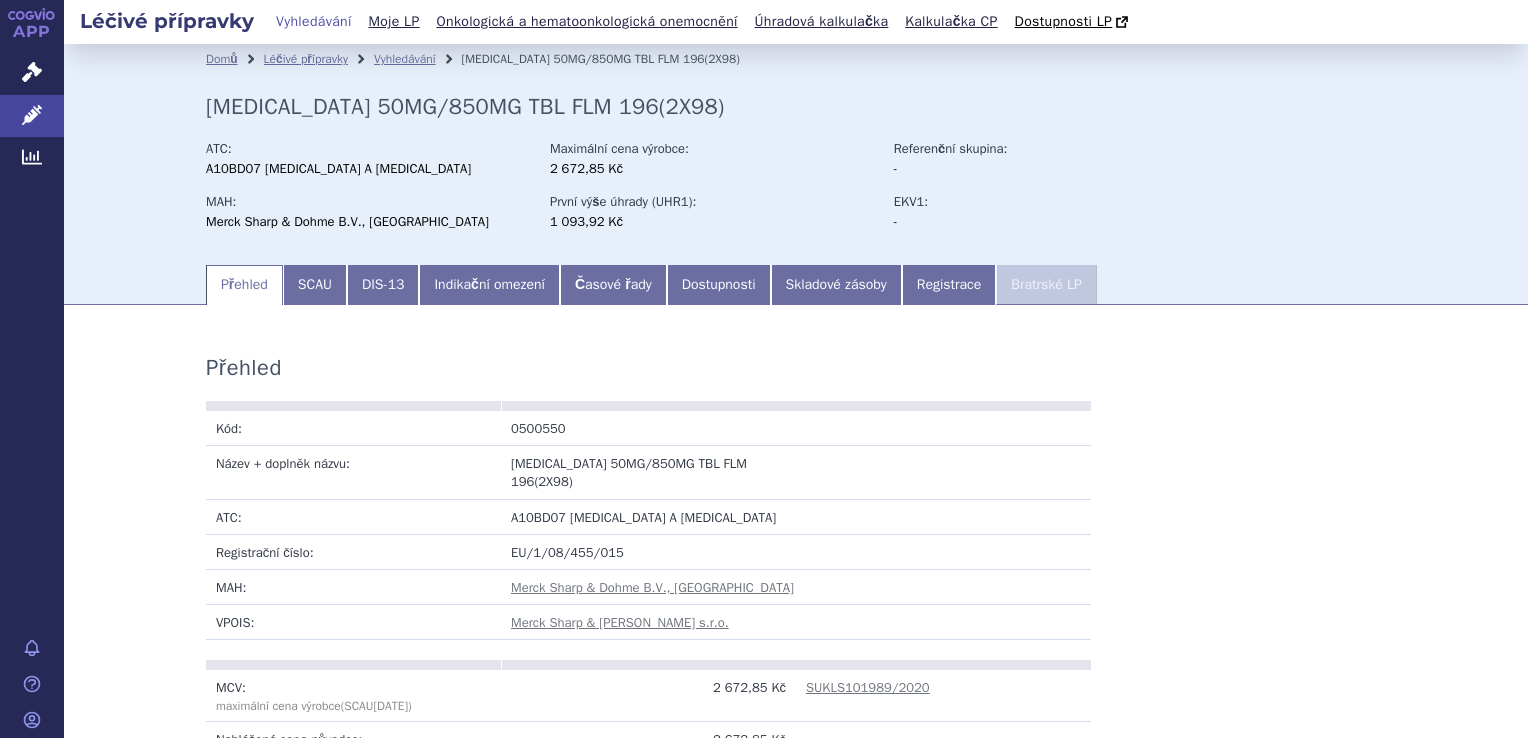 scroll, scrollTop: 0, scrollLeft: 0, axis: both 